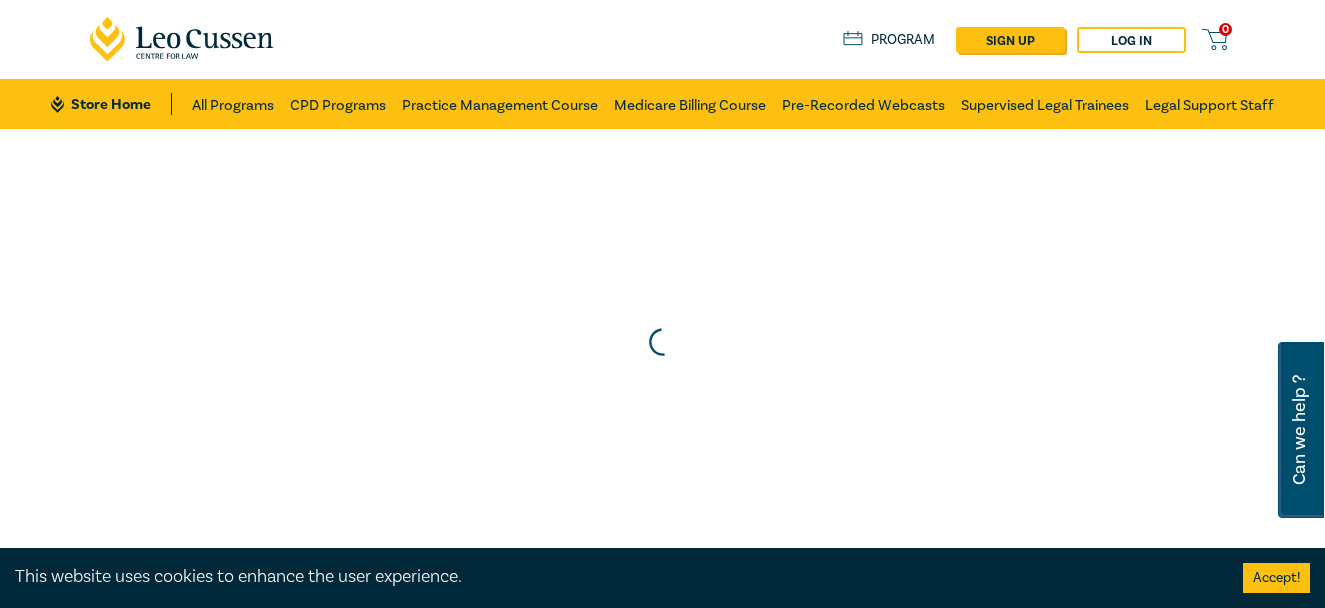 scroll, scrollTop: 0, scrollLeft: 0, axis: both 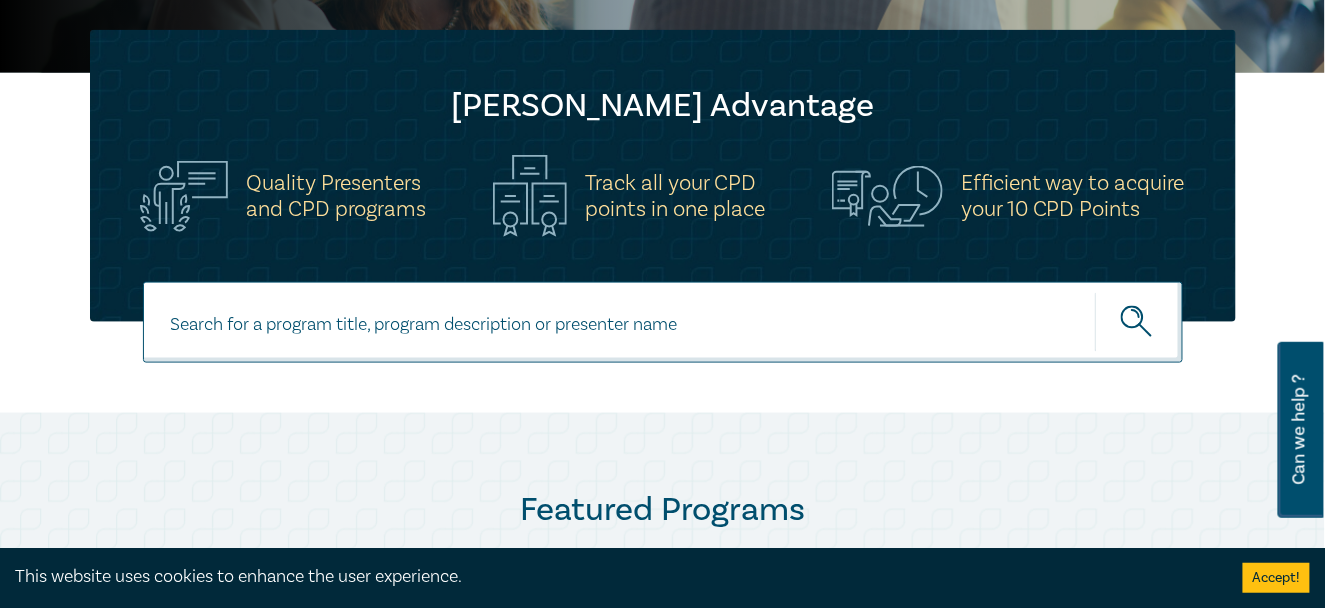 click at bounding box center (663, 322) 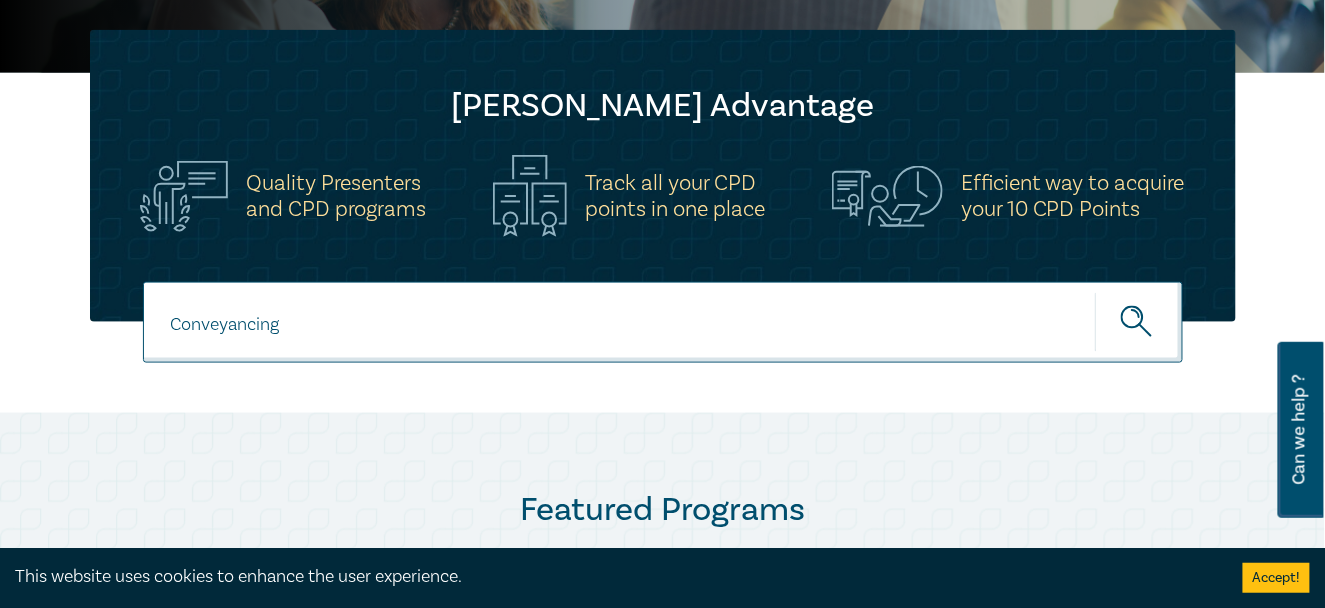 type on "Conveyancing" 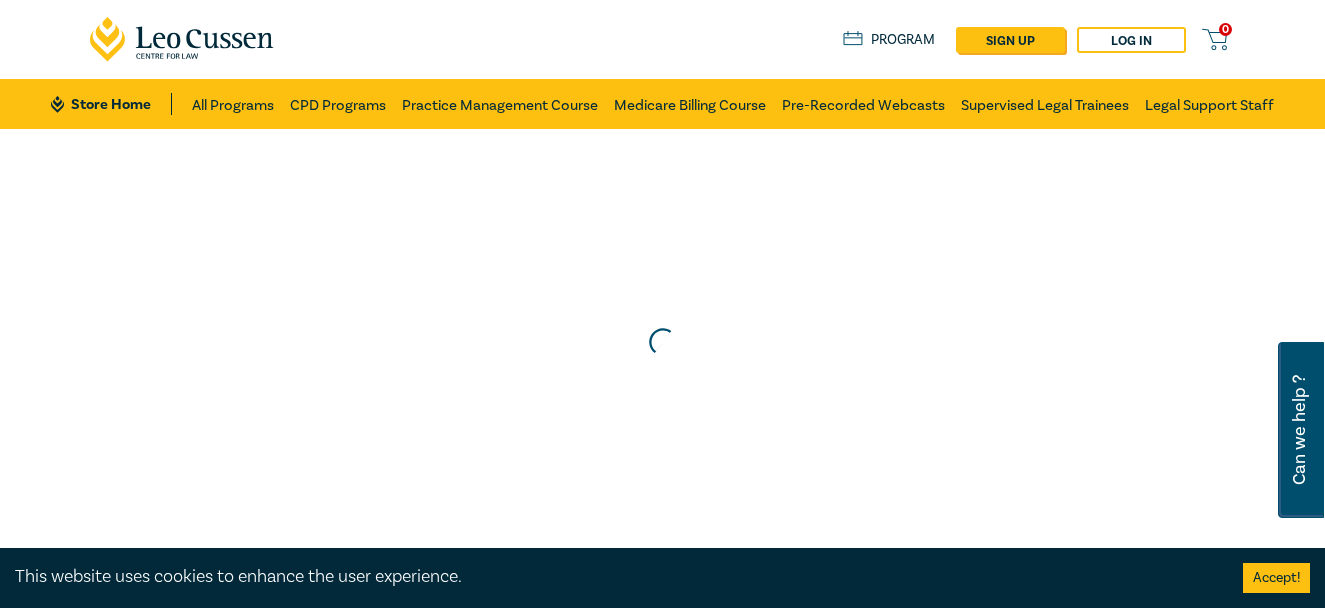 scroll, scrollTop: 0, scrollLeft: 0, axis: both 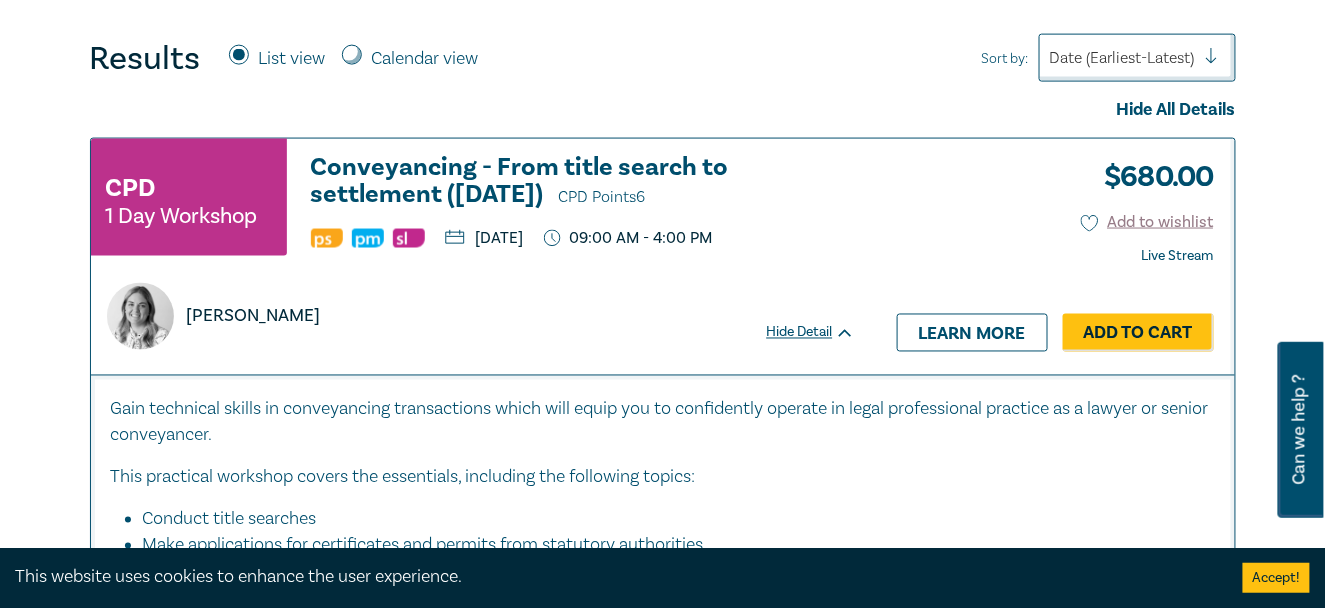 click on "Conveyancing - From title search to settlement (August 2025)   CPD Points  6" at bounding box center [583, 182] 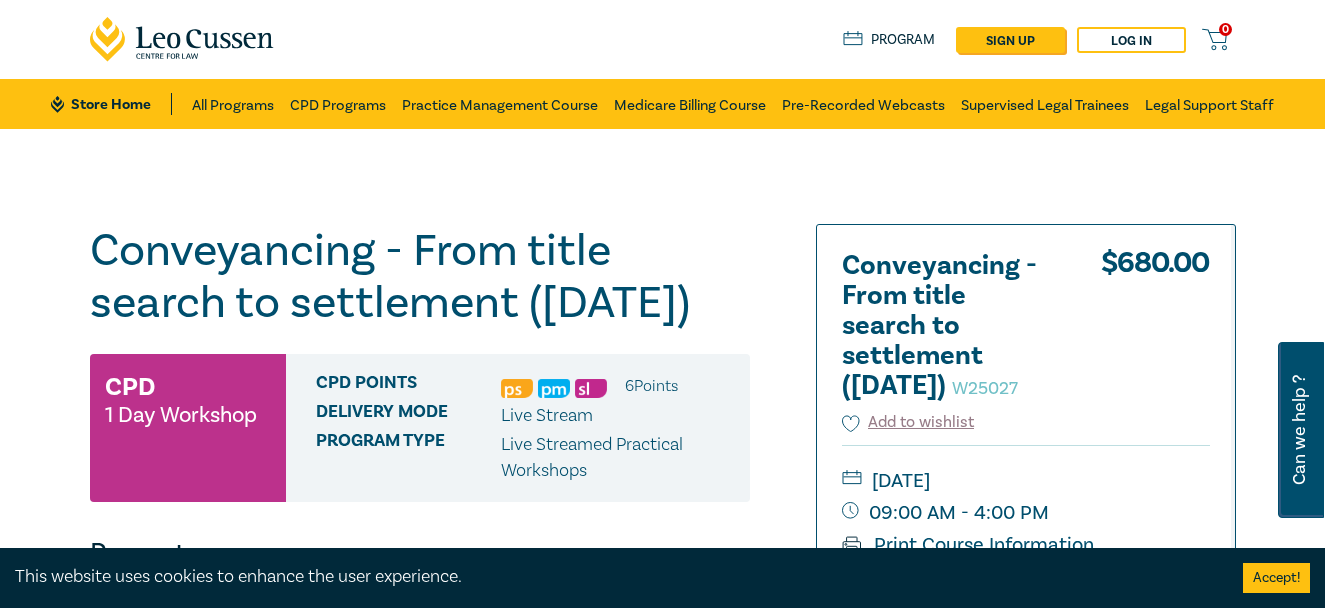 scroll, scrollTop: 0, scrollLeft: 0, axis: both 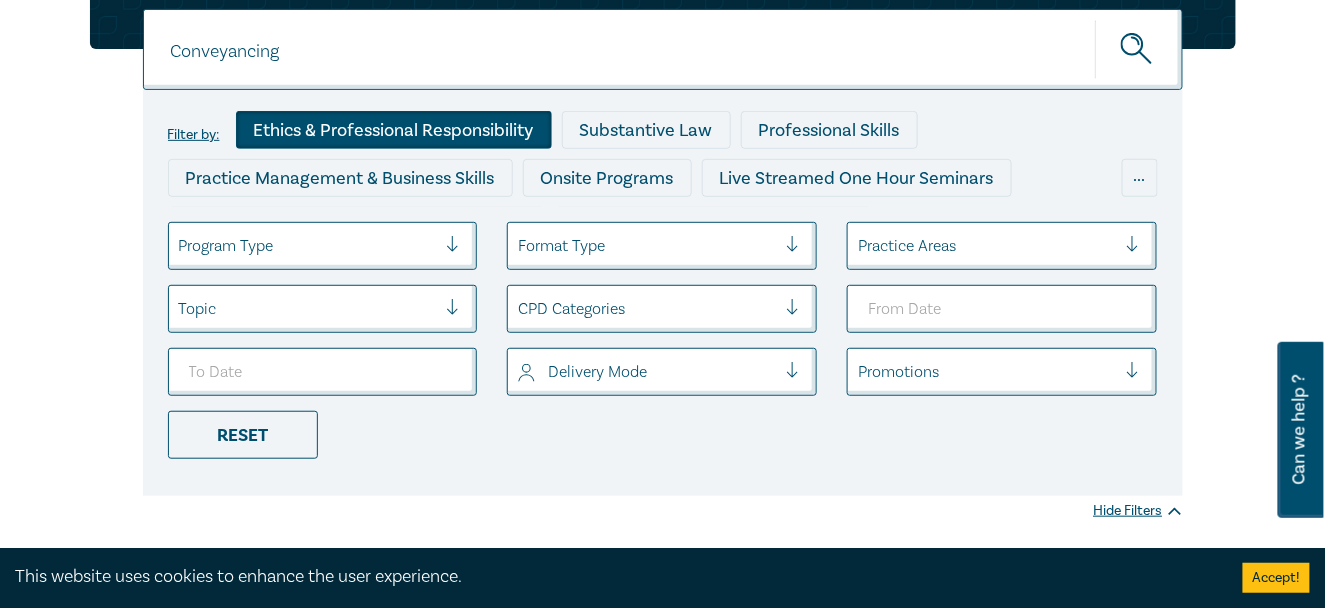 click on "Ethics & Professional Responsibility" at bounding box center [394, 130] 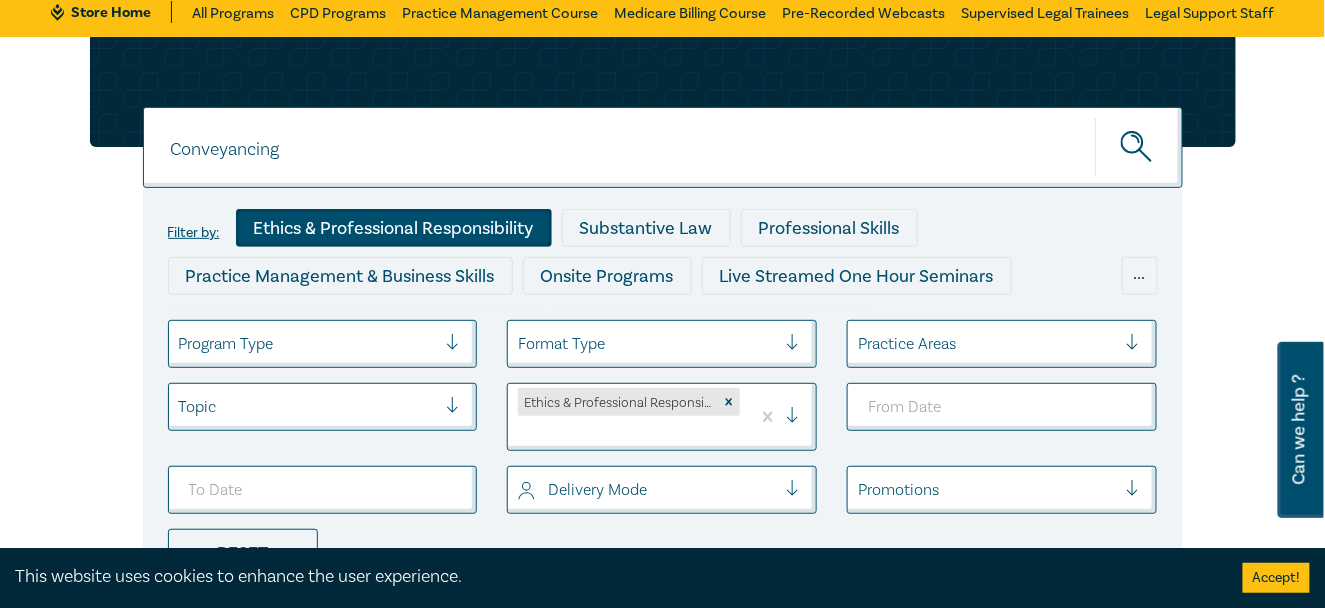 scroll, scrollTop: 0, scrollLeft: 0, axis: both 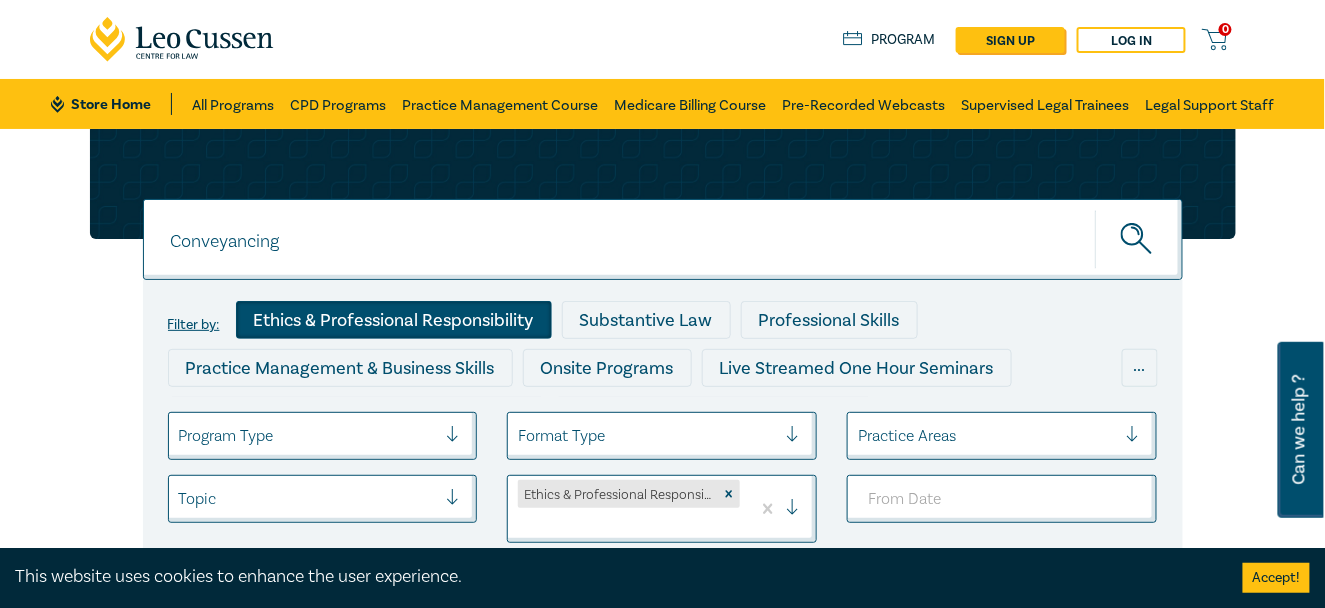 click on "Conveyancing" at bounding box center [663, 239] 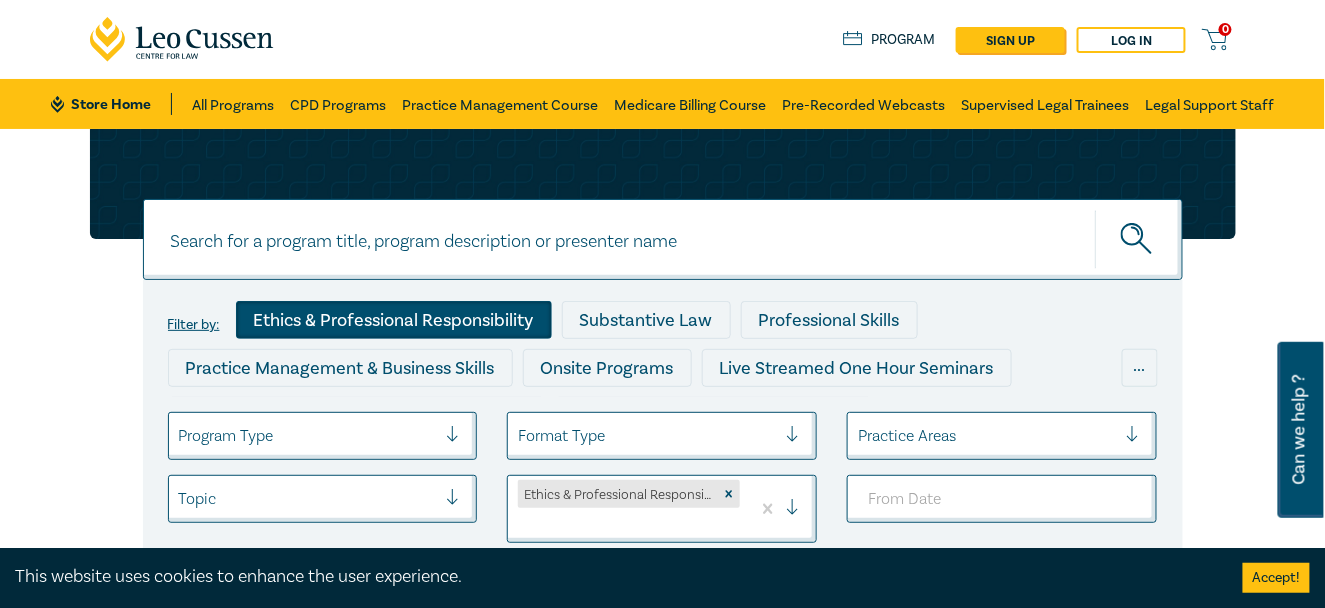 type 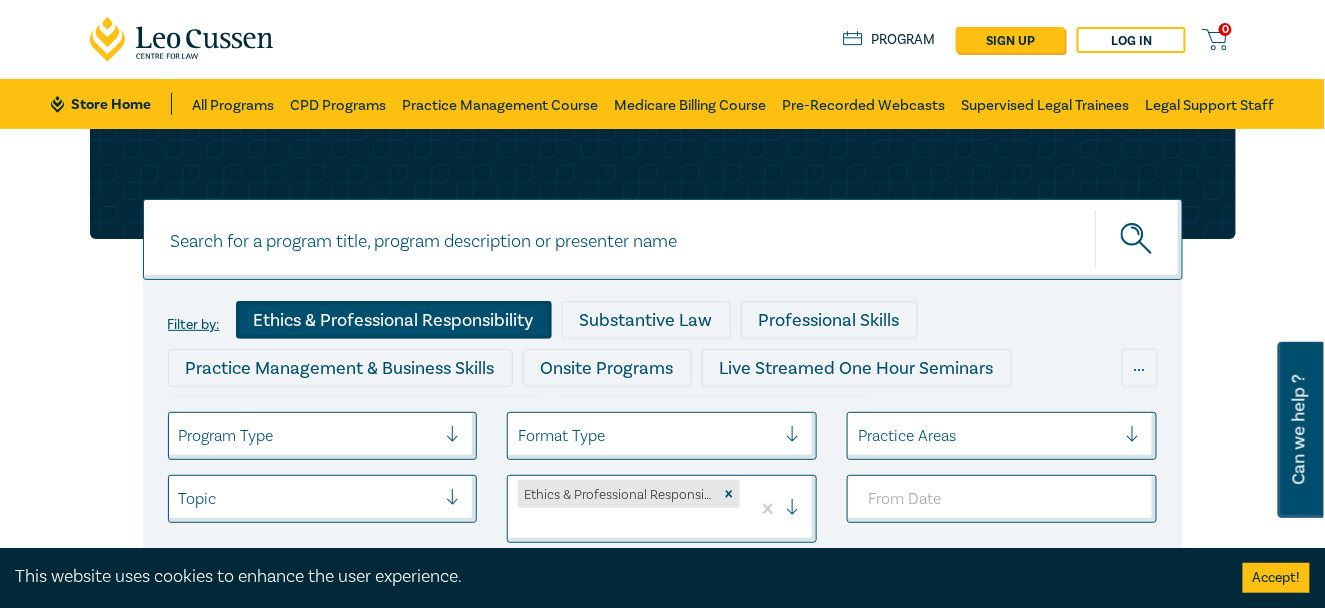 click on "Ethics & Professional Responsibility" at bounding box center (394, 320) 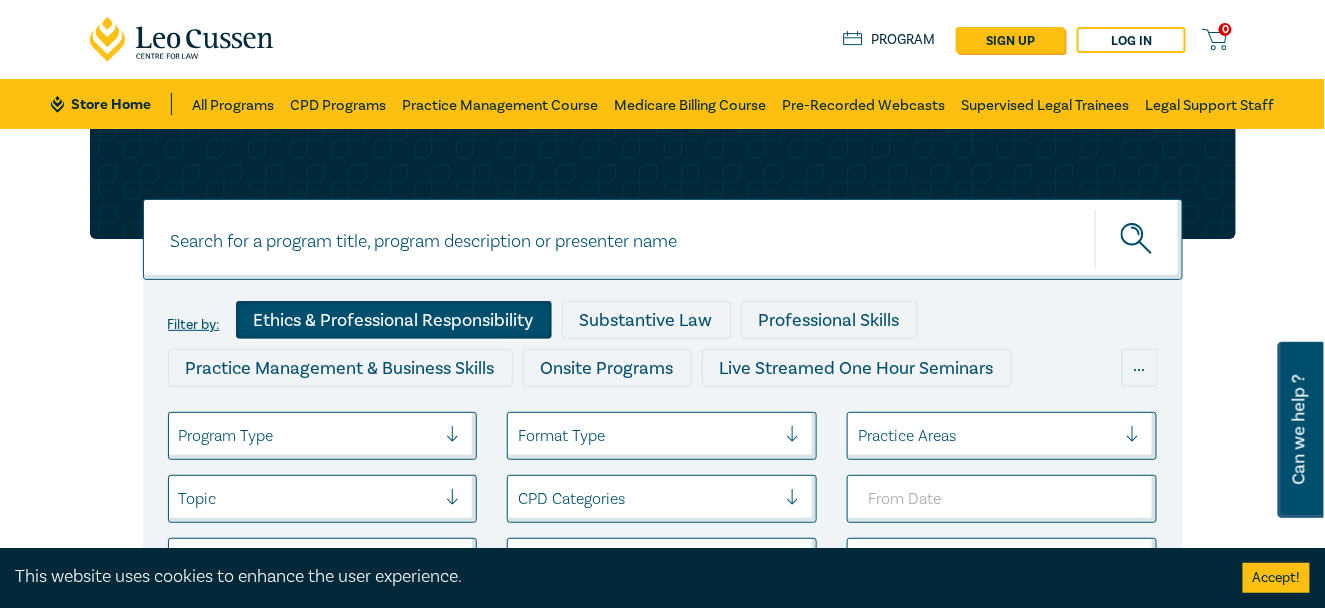 click on "Ethics & Professional Responsibility" at bounding box center [394, 320] 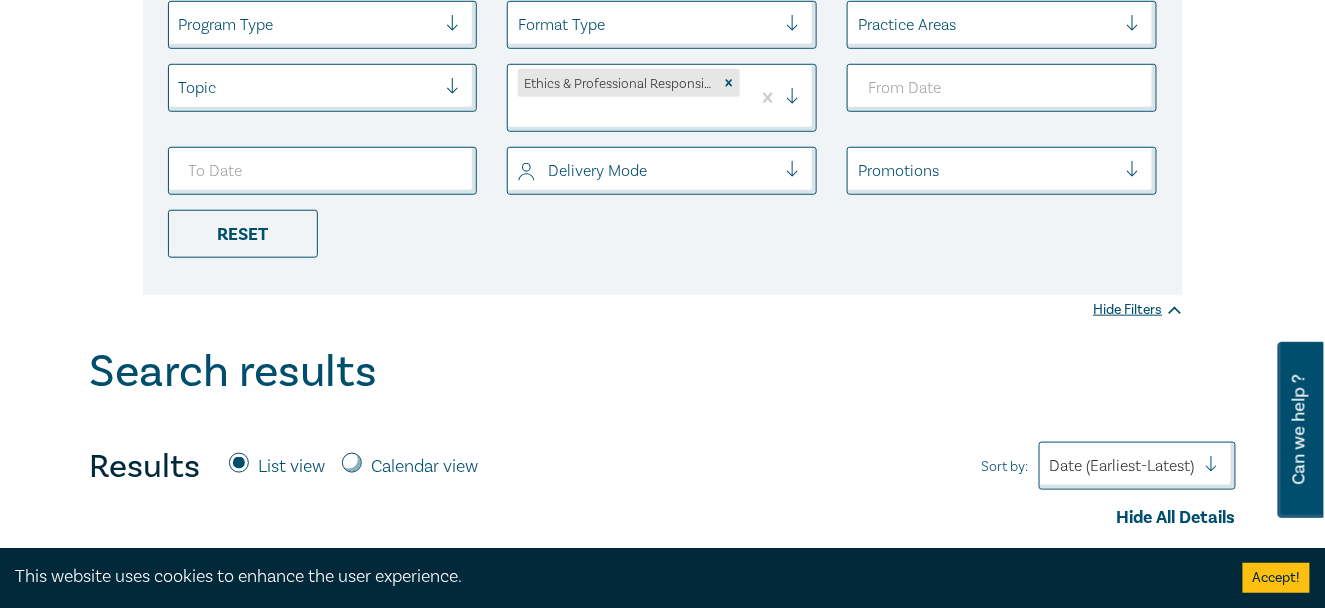 scroll, scrollTop: 364, scrollLeft: 0, axis: vertical 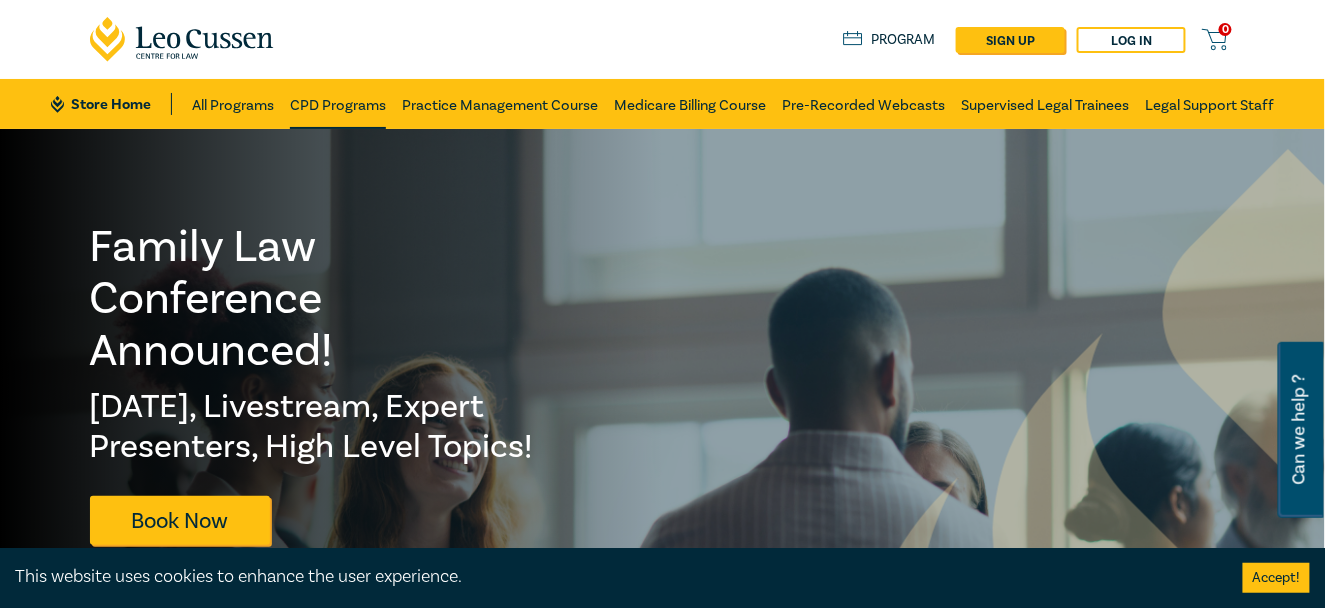 click on "CPD Programs" at bounding box center (338, 104) 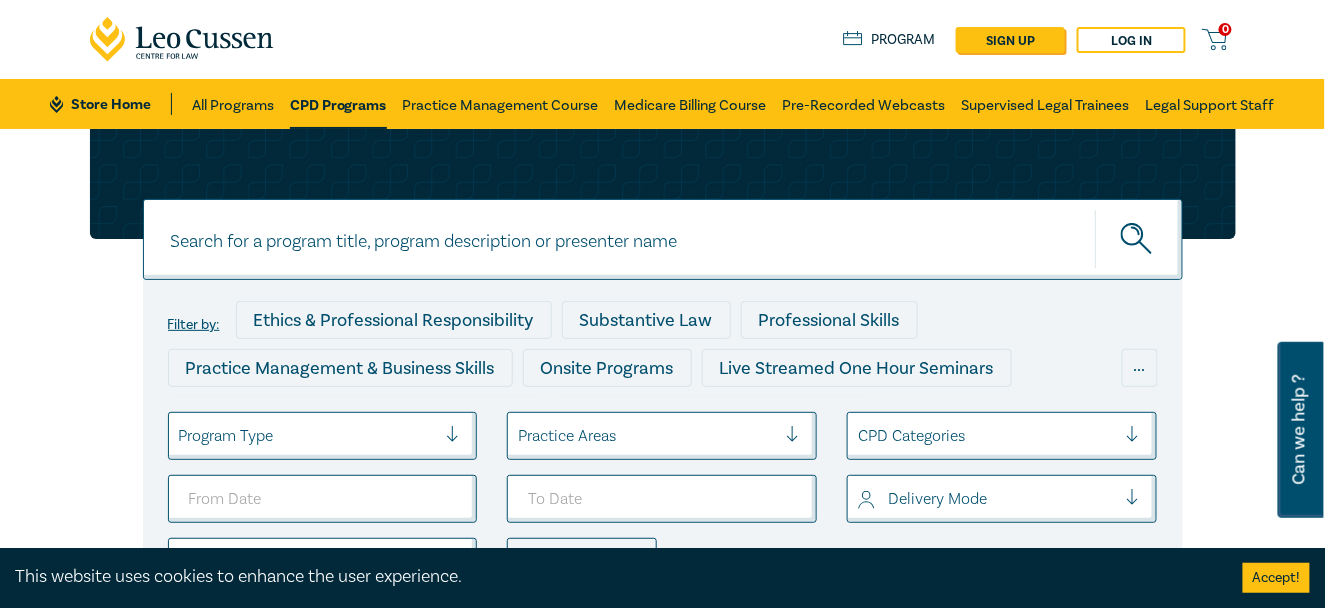 scroll, scrollTop: 75, scrollLeft: 0, axis: vertical 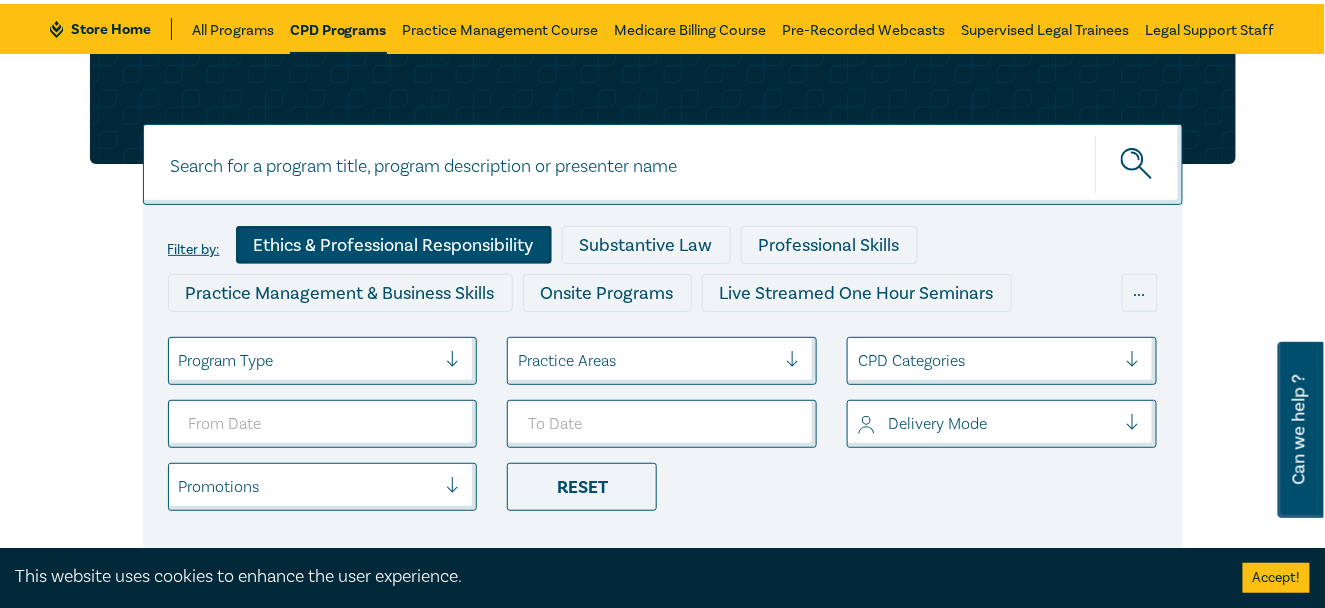 click on "Ethics & Professional Responsibility" at bounding box center [394, 245] 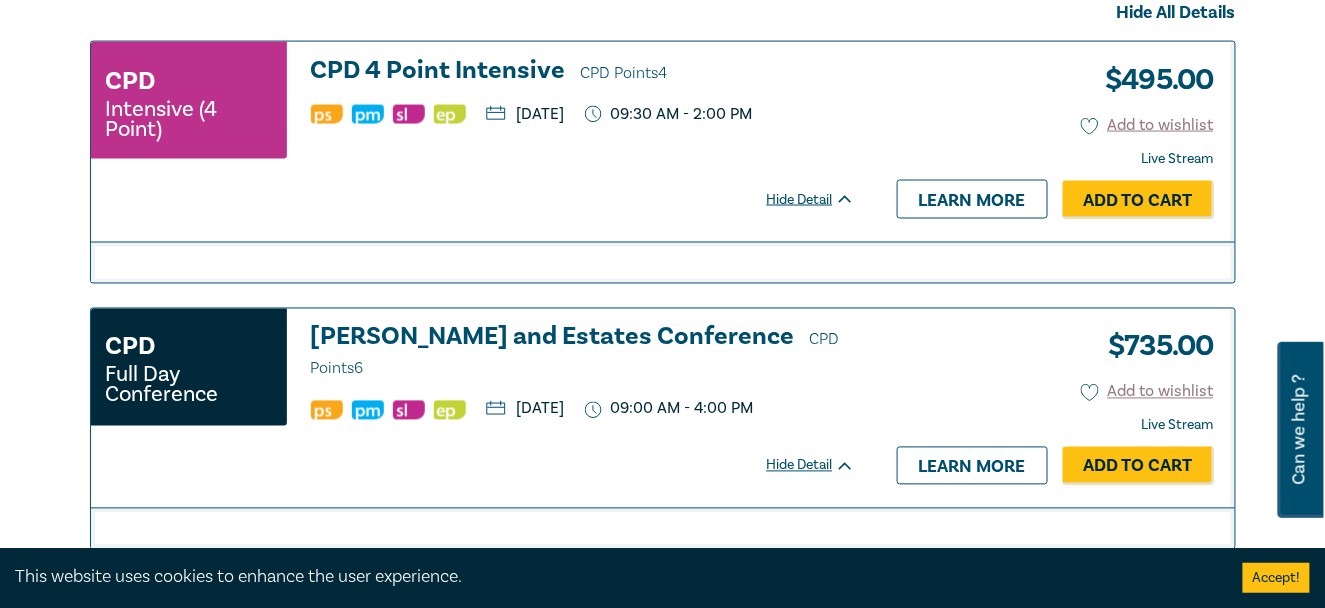 scroll, scrollTop: 863, scrollLeft: 0, axis: vertical 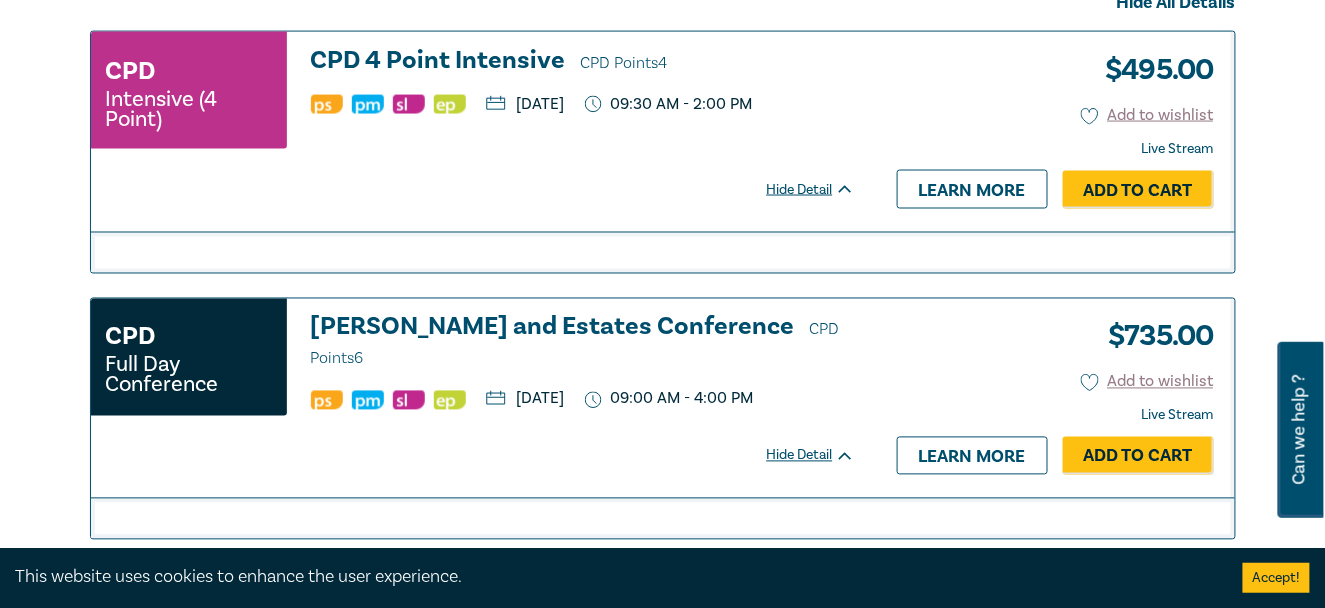 click on "CPD  Intensive (4 Point)" at bounding box center (189, 90) 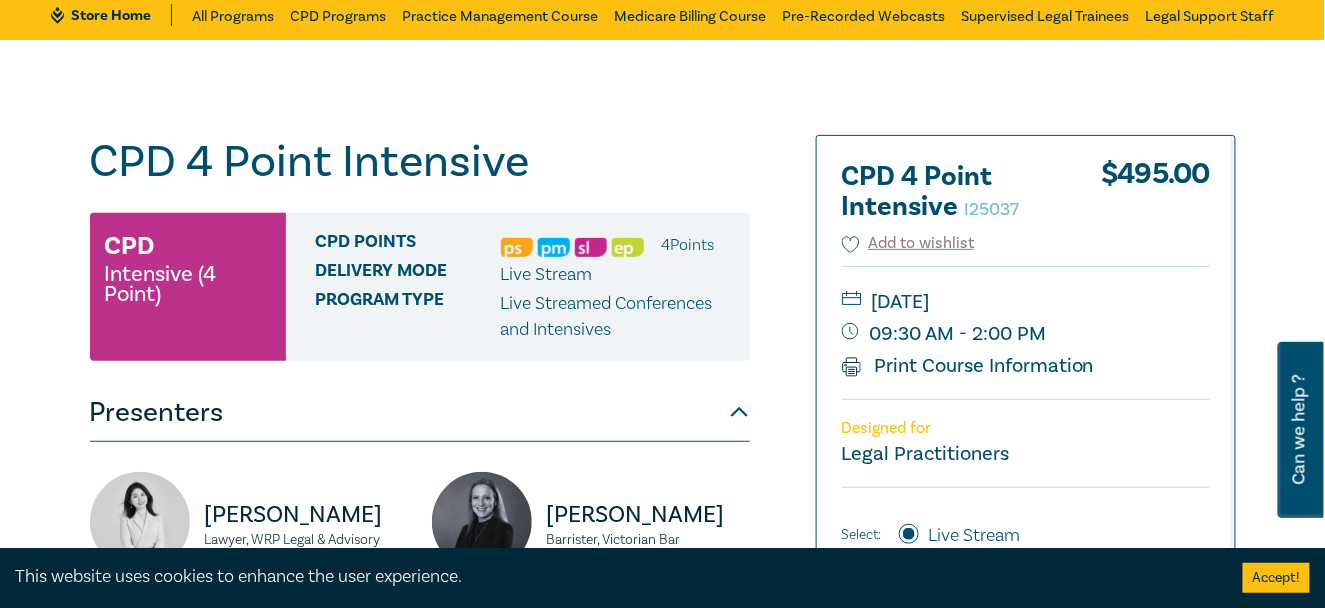 scroll, scrollTop: 87, scrollLeft: 0, axis: vertical 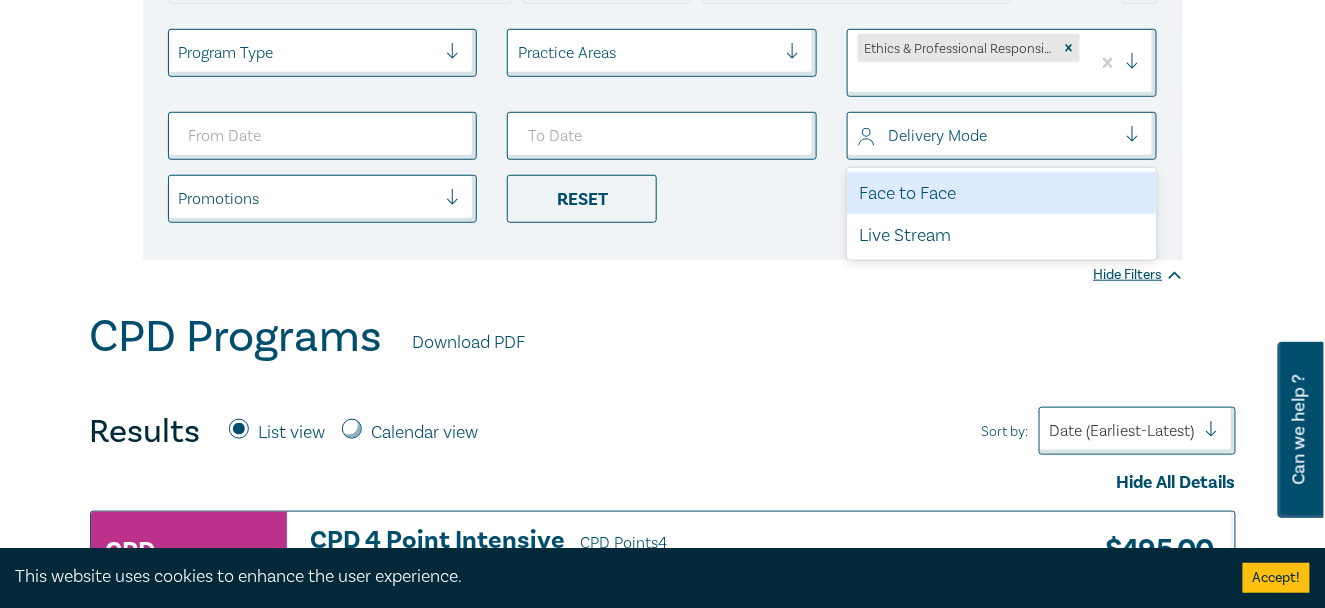 click on "Delivery Mode" at bounding box center (987, 136) 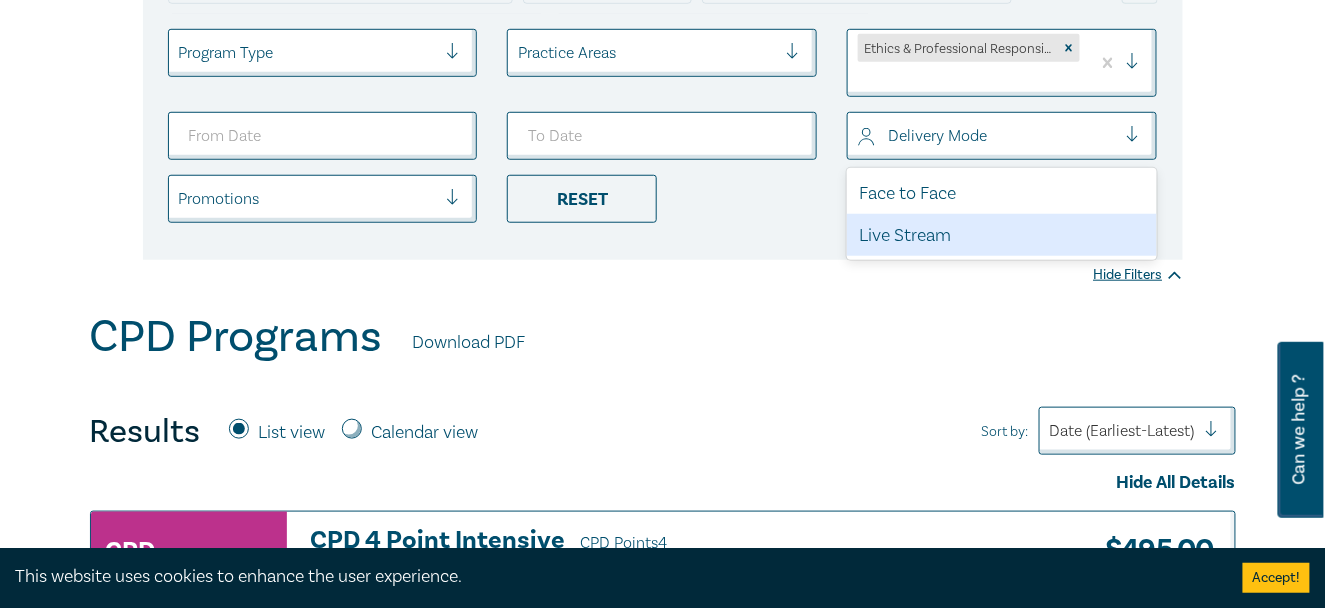 click on "Live Stream" at bounding box center [1002, 235] 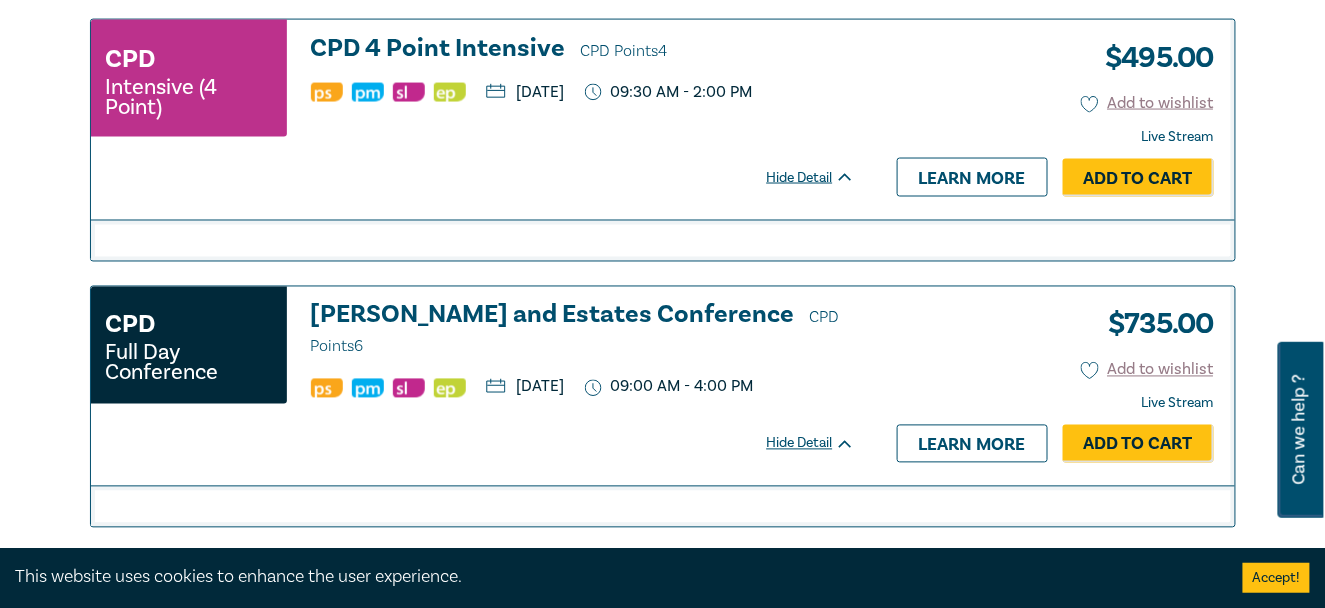 scroll, scrollTop: 879, scrollLeft: 0, axis: vertical 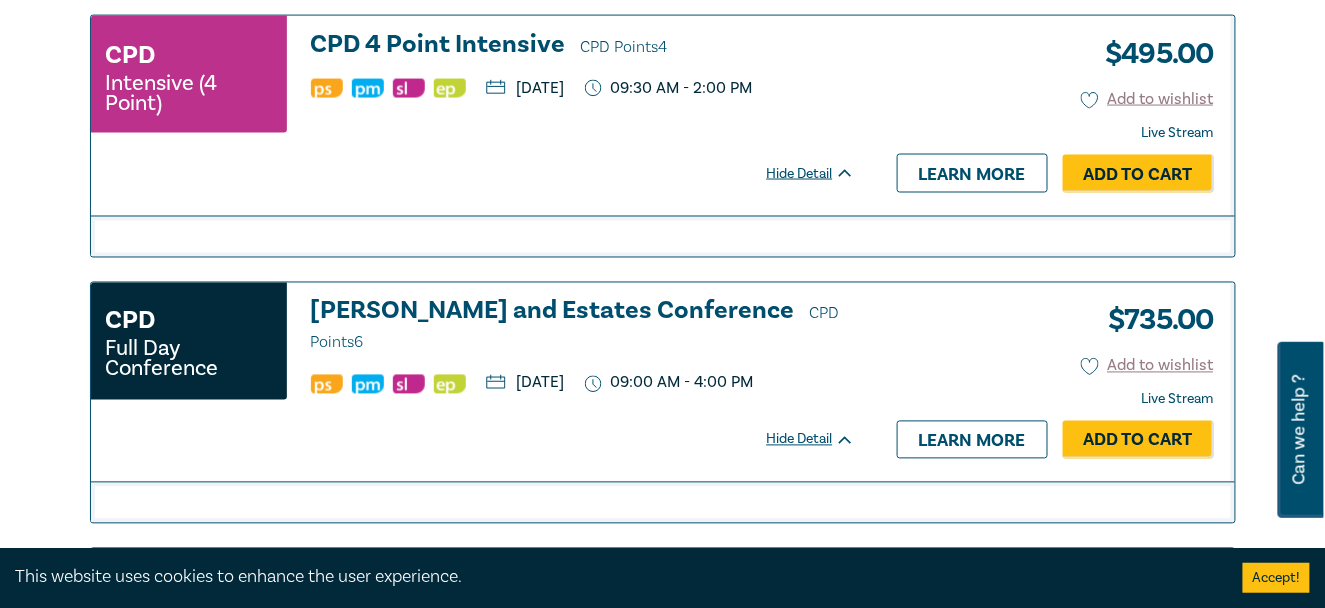 click on "CPD  Full Day Conference Wills and Estates Conference   CPD Points  6 Wednesday, 13 August 2025 09:00 AM - 4:00 PM $ 735.00      Add to wishlist   Live Stream Learn more Add to Cart Hide Detail" at bounding box center [483, 382] 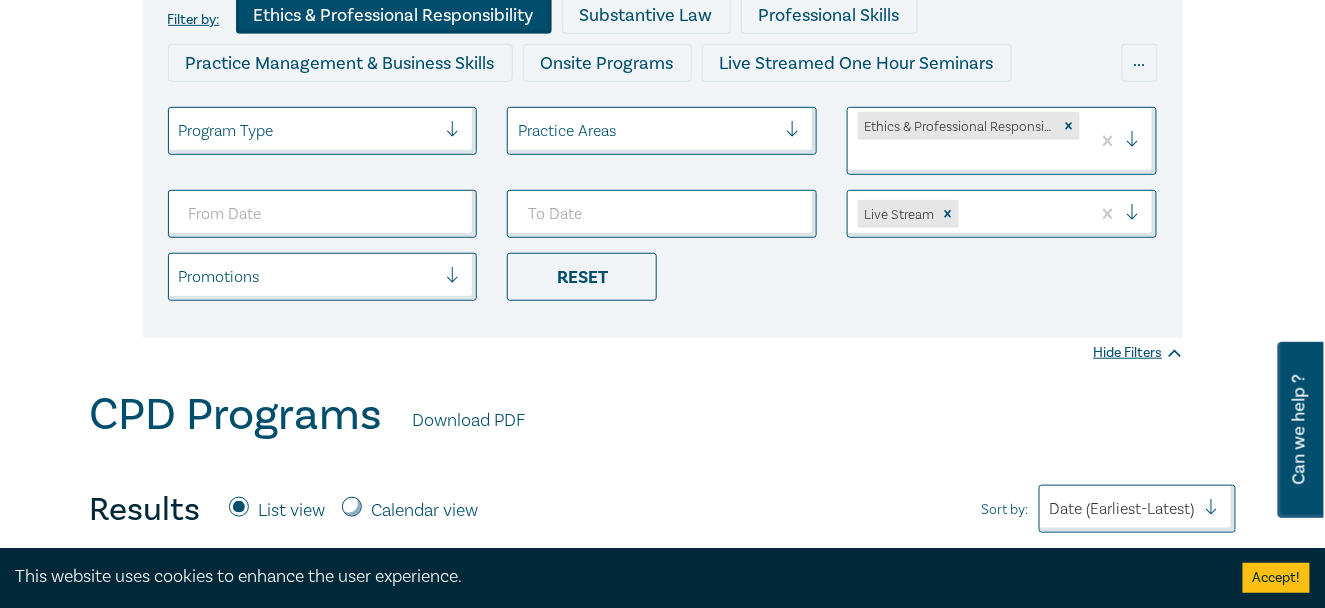 scroll, scrollTop: 0, scrollLeft: 0, axis: both 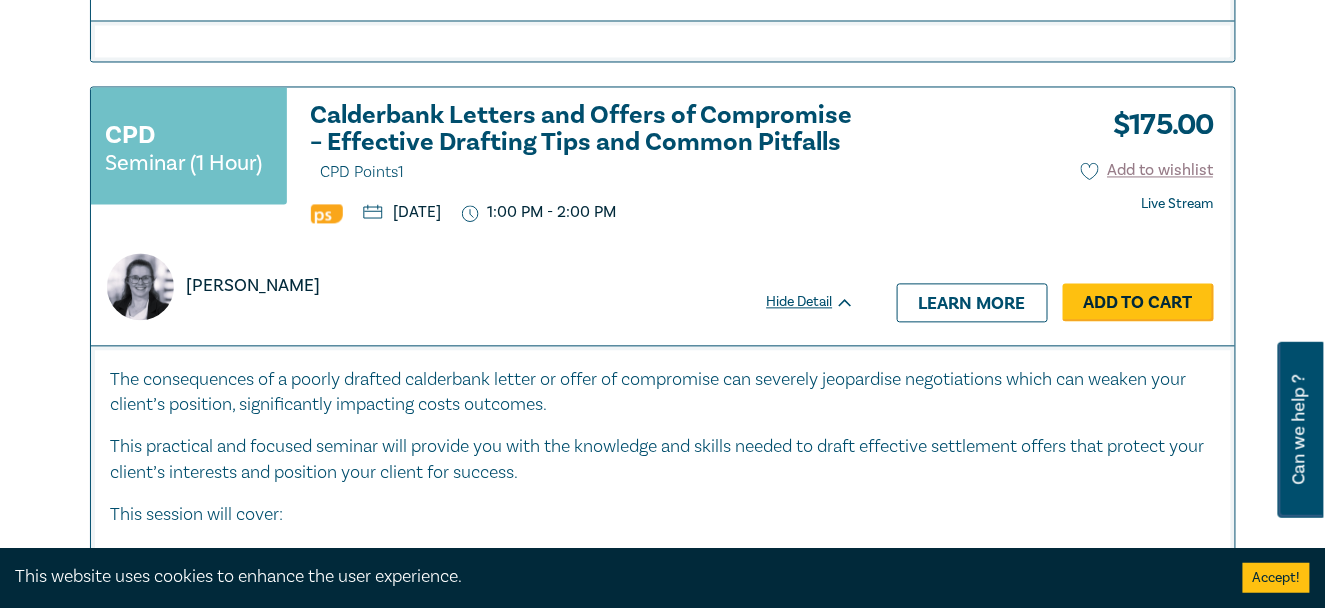 click on "Add to Cart" at bounding box center (1138, 303) 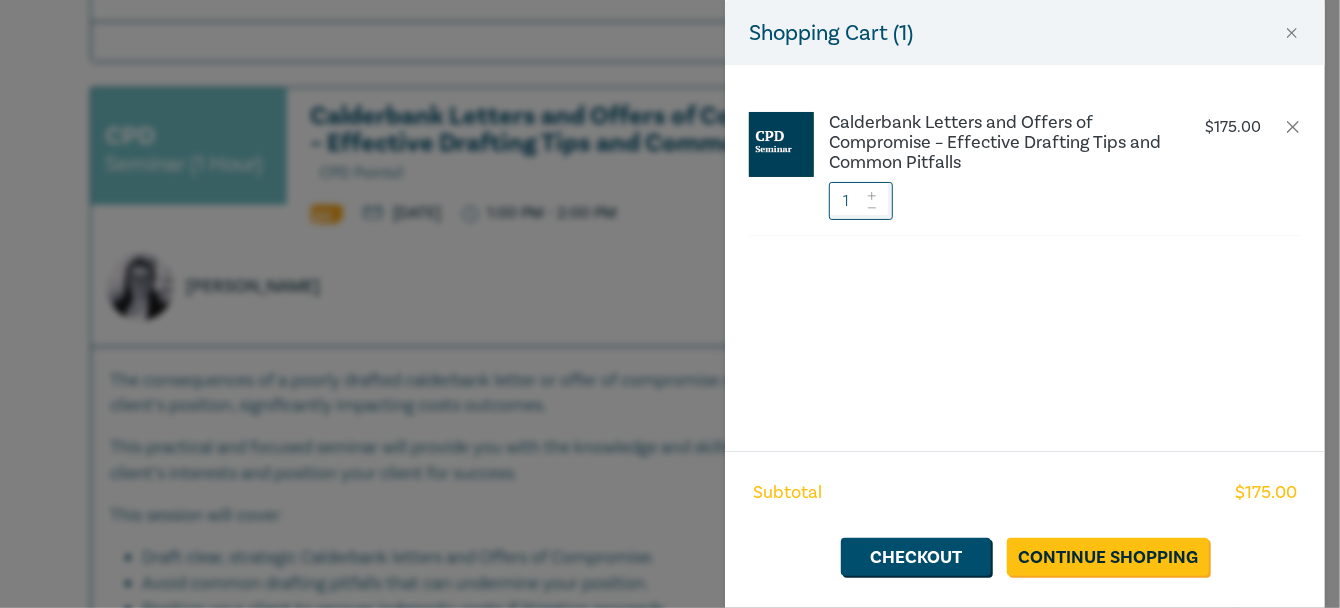 click on "Shopping Cart ( 1 )  Calderbank Letters and Offers of Compromise – Effective Drafting Tips and Common Pitfalls  $ 175.00 1 Subtotal $ 175.00 Checkout Continue Shopping" at bounding box center (670, 304) 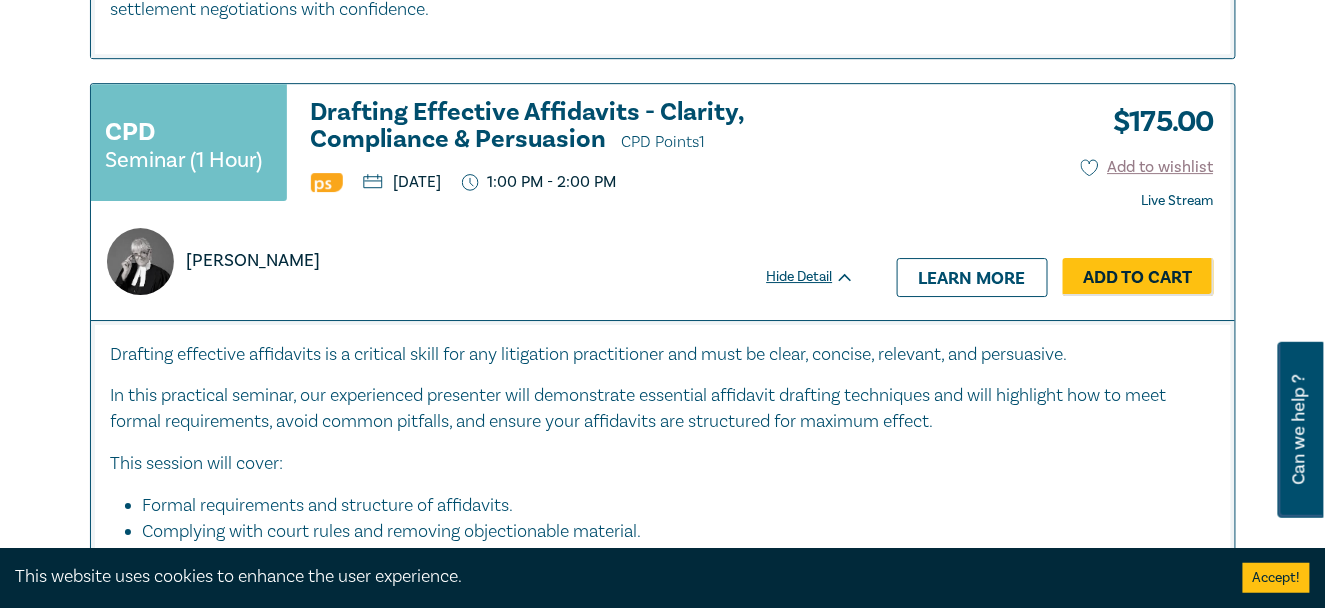 scroll, scrollTop: 1757, scrollLeft: 0, axis: vertical 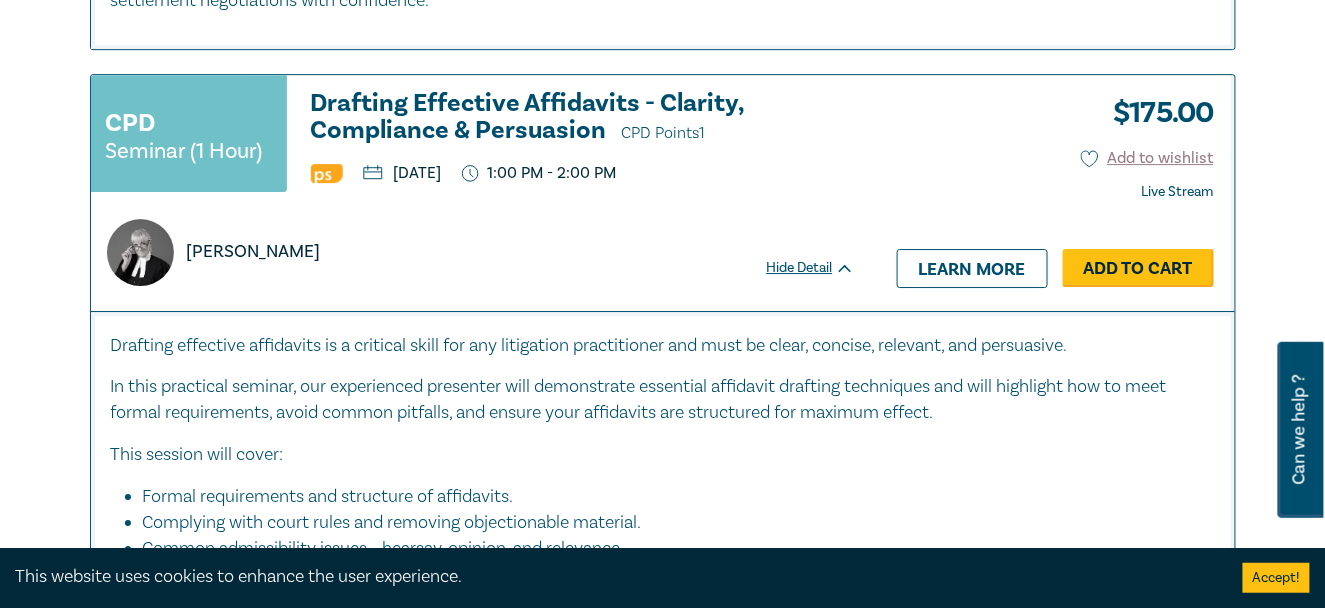 click on "Add to Cart" at bounding box center (1138, 268) 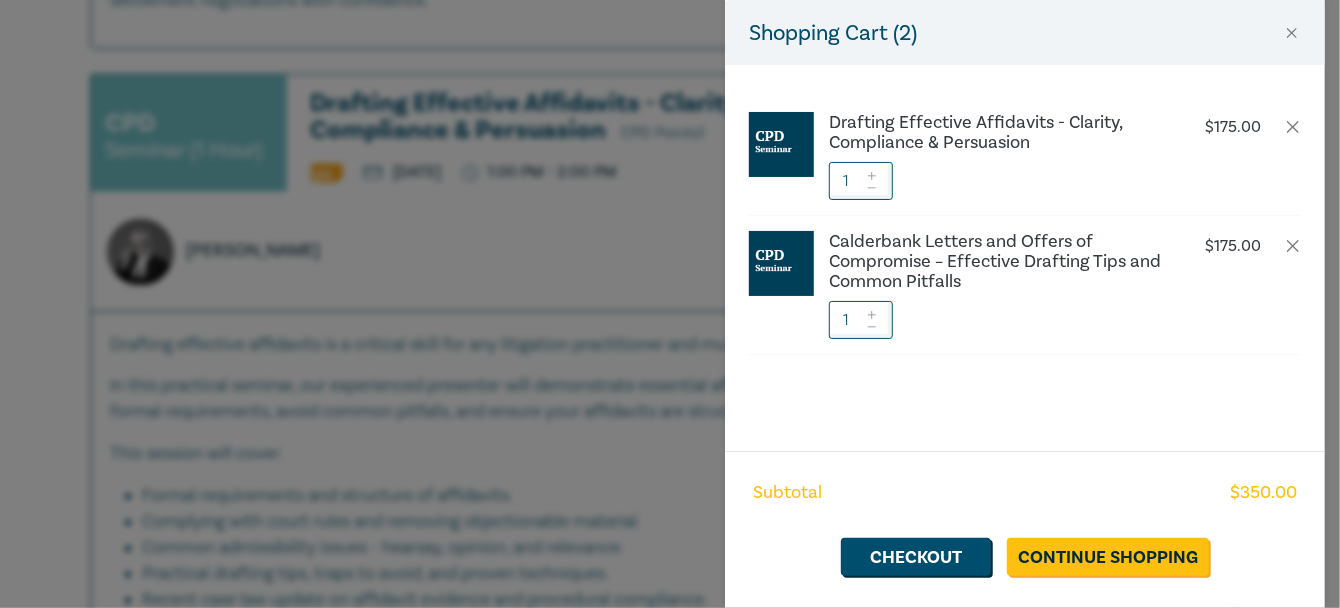 click on "Shopping Cart ( 2 )  Drafting Effective Affidavits - Clarity, Compliance & Persuasion $ 175.00 1 Calderbank Letters and Offers of Compromise – Effective Drafting Tips and Common Pitfalls  $ 175.00 1 Subtotal $ 350.00 Checkout Continue Shopping" at bounding box center [670, 304] 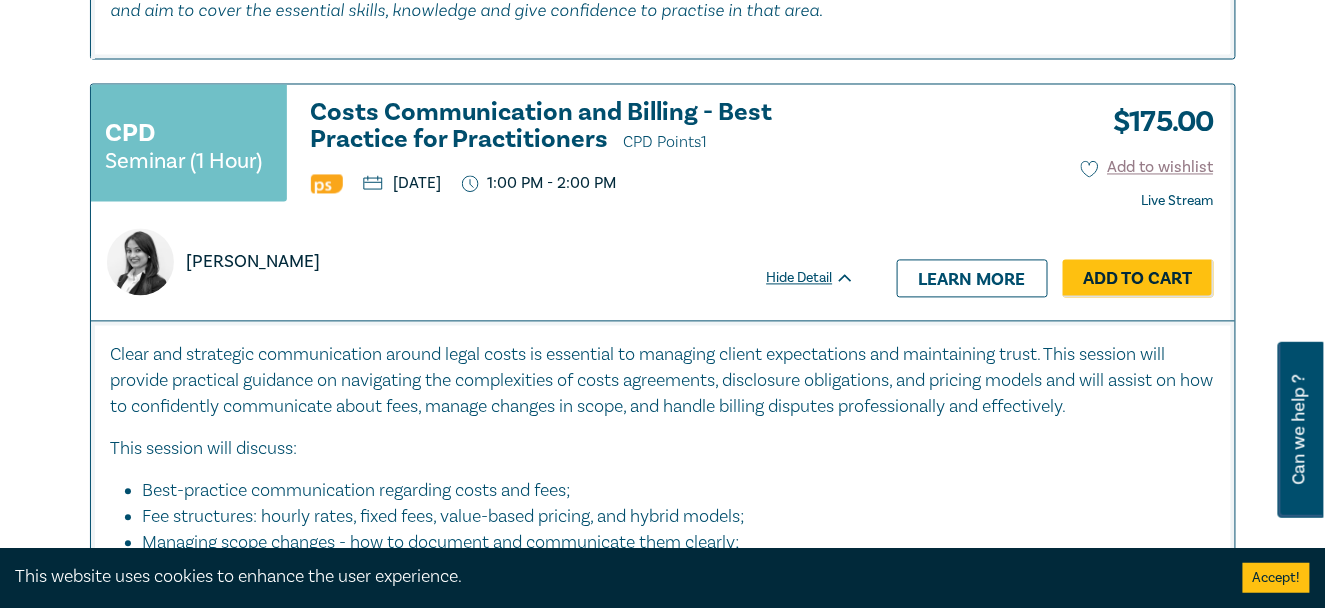 scroll, scrollTop: 3176, scrollLeft: 0, axis: vertical 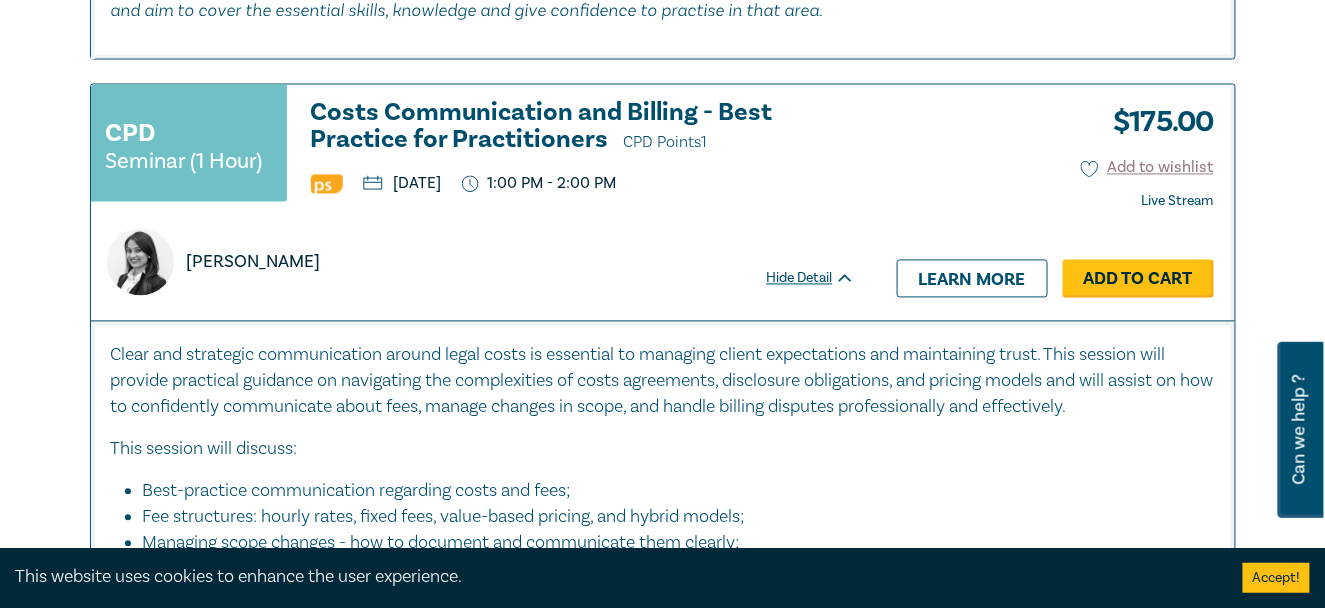 click on "Add to Cart" at bounding box center [1138, 279] 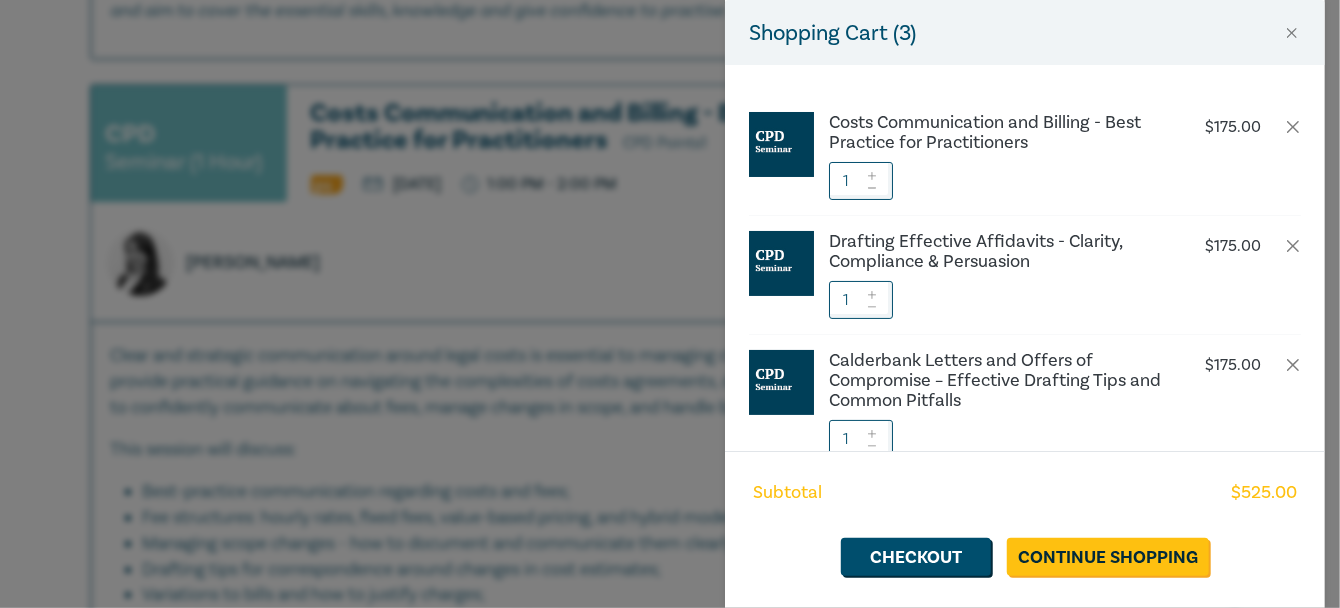 click on "Shopping Cart ( 3 )  Costs Communication and Billing - Best Practice for Practitioners $ 175.00 1 Drafting Effective Affidavits - Clarity, Compliance & Persuasion $ 175.00 1 Calderbank Letters and Offers of Compromise – Effective Drafting Tips and Common Pitfalls  $ 175.00 1 Subtotal $ 525.00 Checkout Continue Shopping" at bounding box center [670, 304] 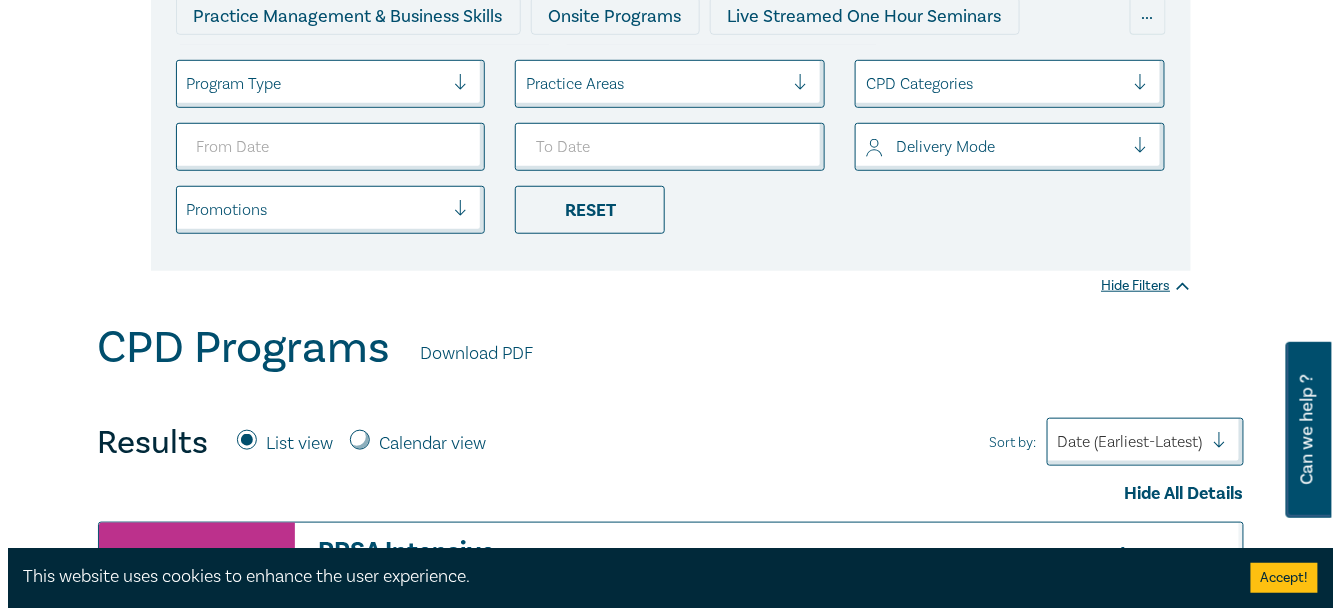 scroll, scrollTop: 0, scrollLeft: 0, axis: both 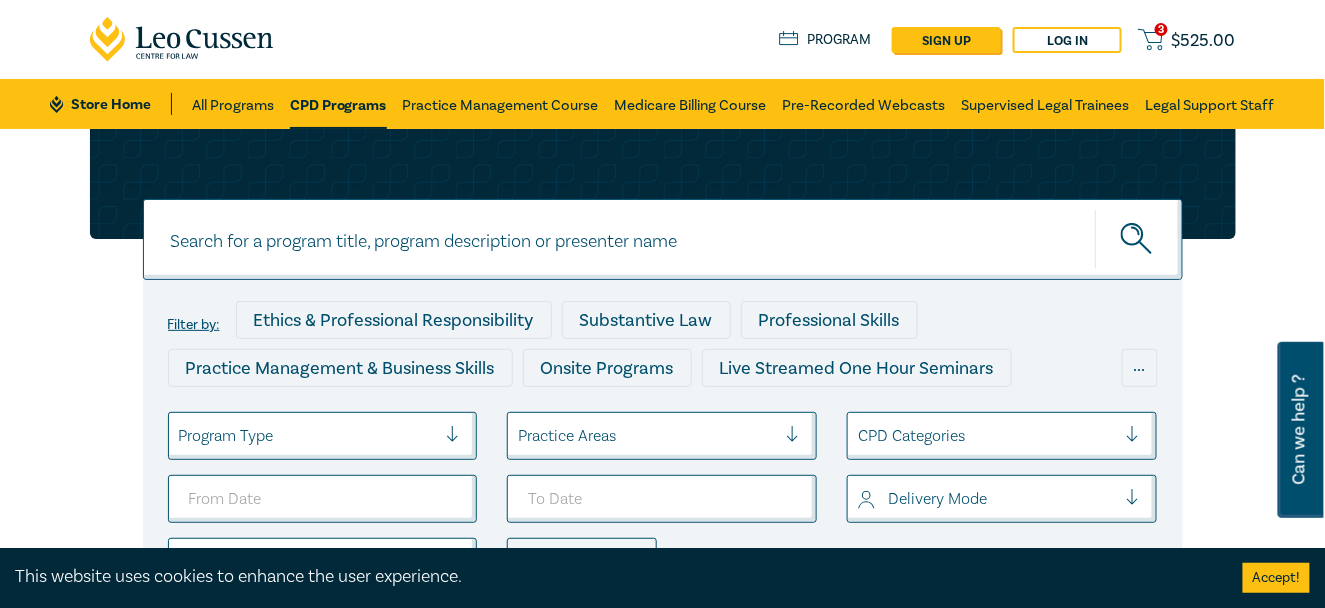 click on "$ 525.00" at bounding box center [1204, 40] 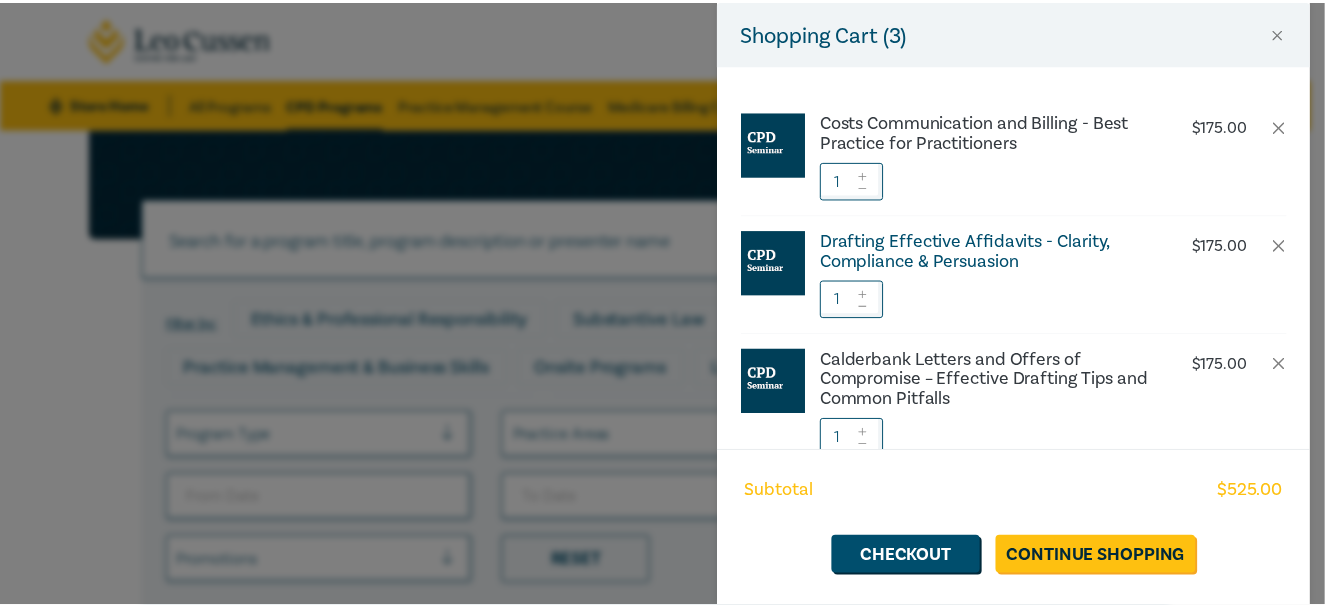 scroll, scrollTop: 0, scrollLeft: 0, axis: both 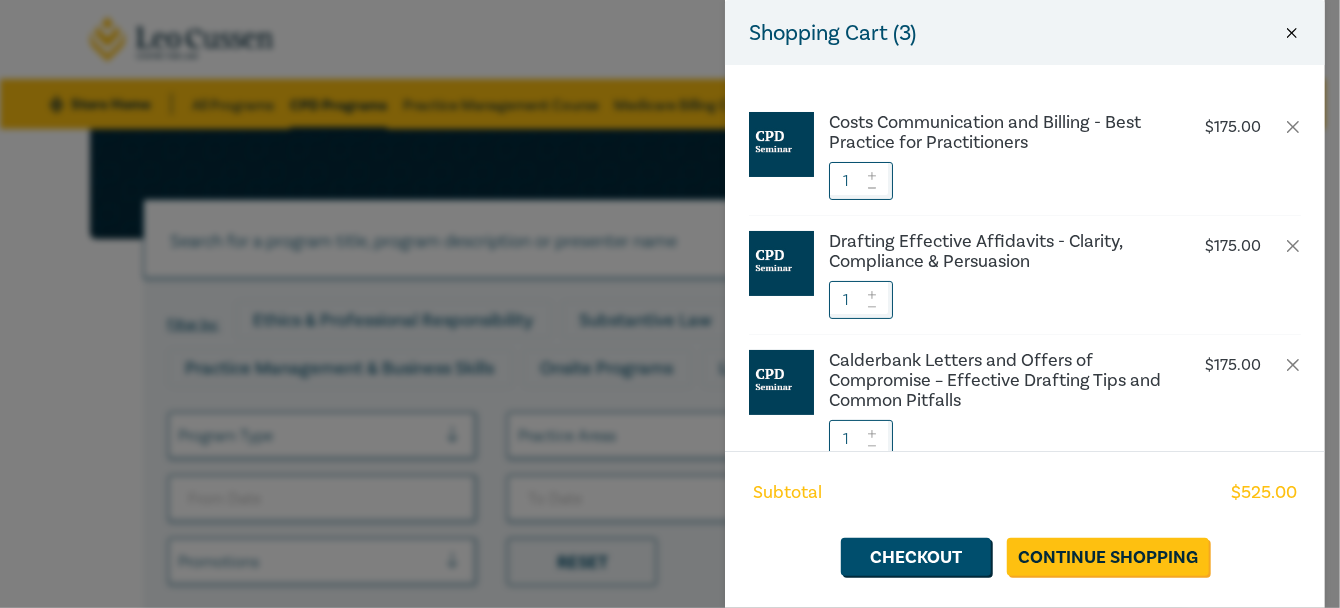 click at bounding box center [1292, 33] 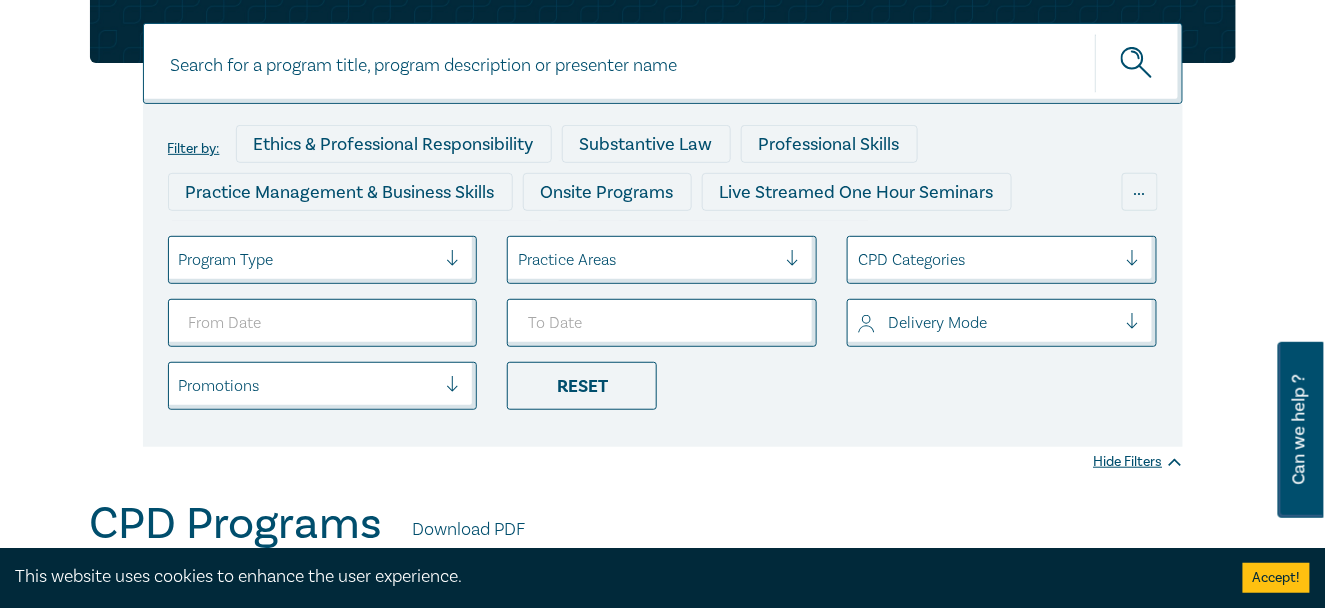 scroll, scrollTop: 160, scrollLeft: 0, axis: vertical 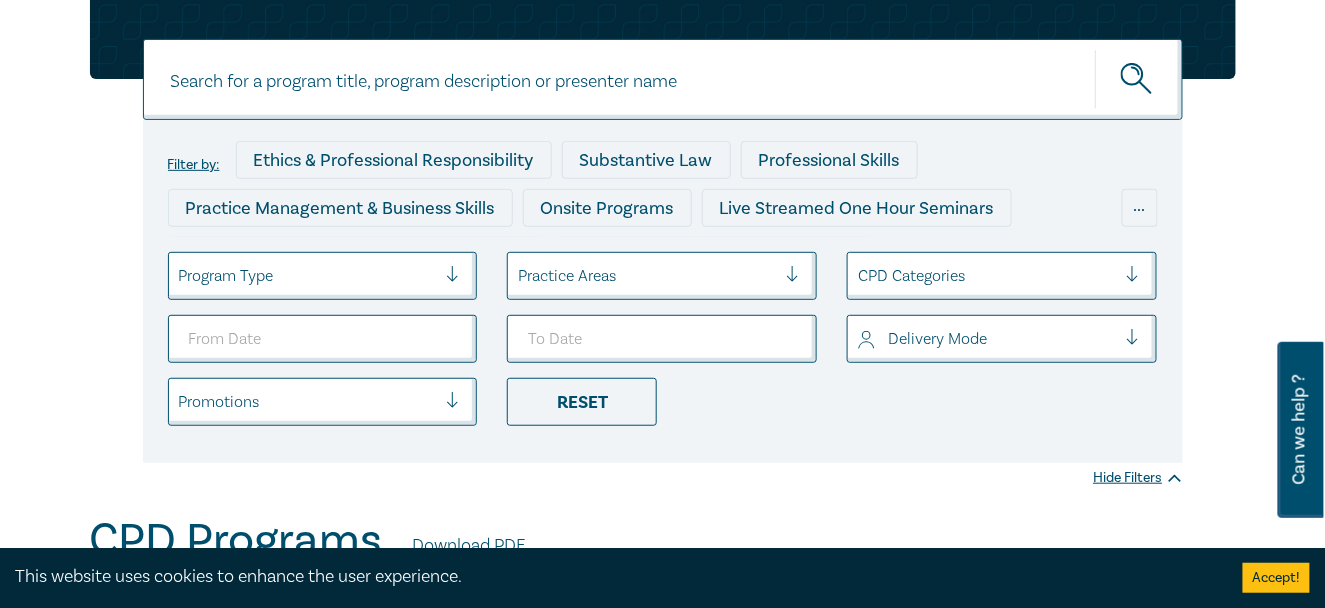 click at bounding box center (663, 79) 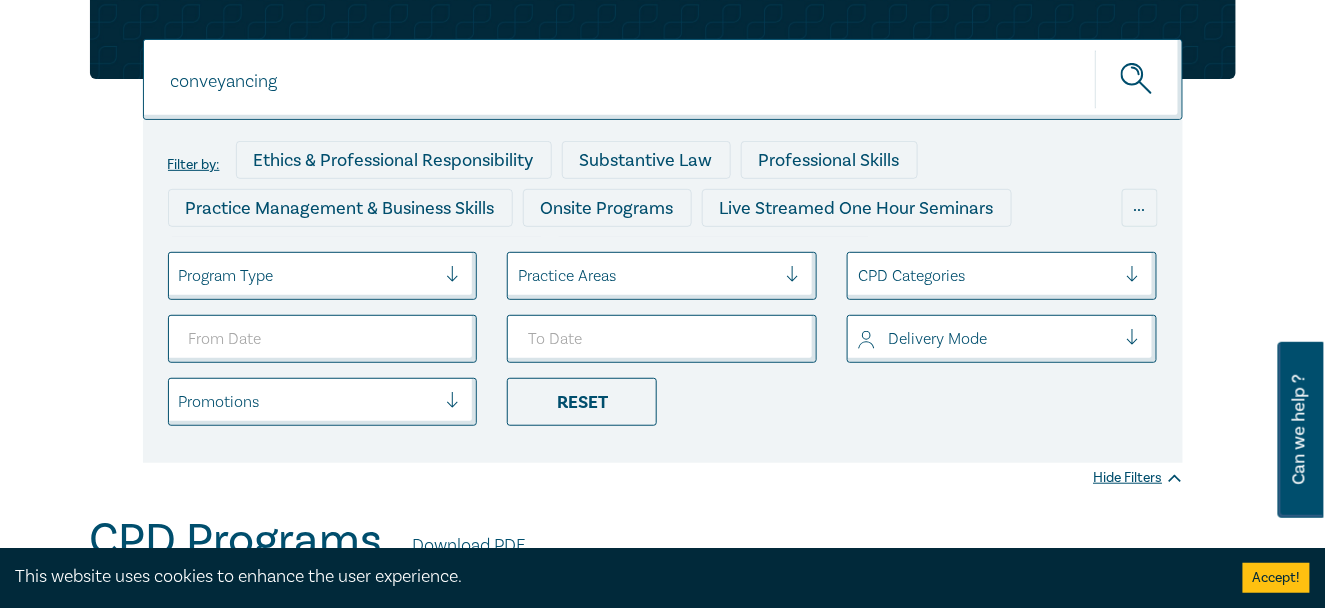 type on "conveyancing" 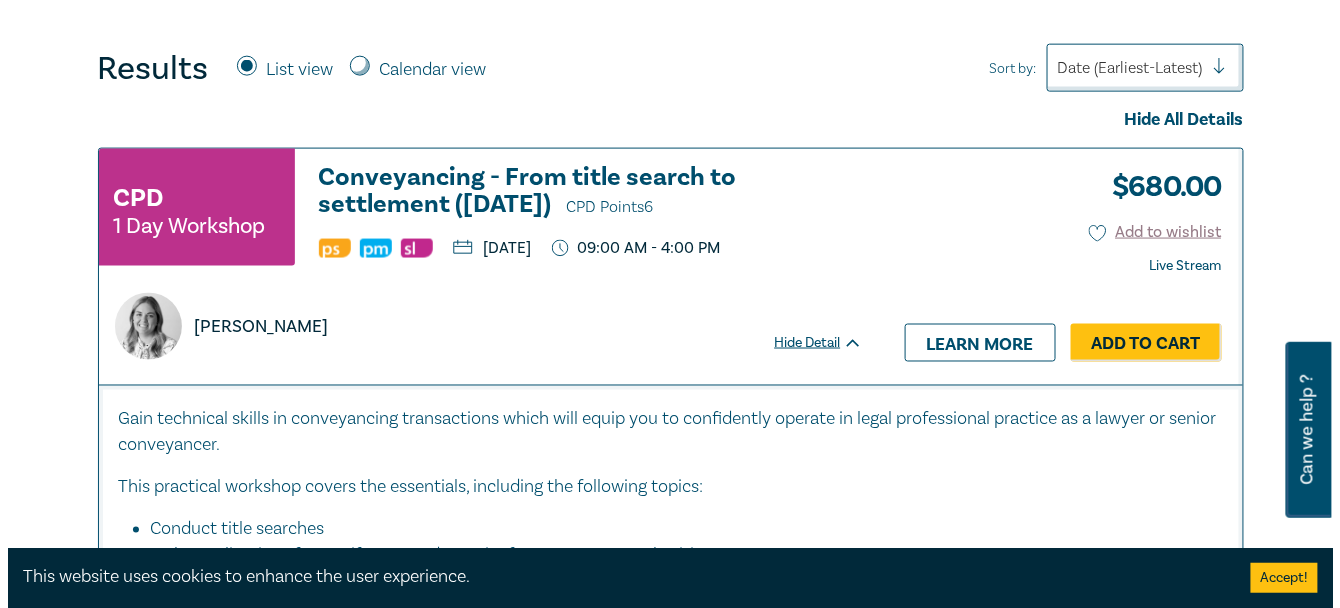 scroll, scrollTop: 727, scrollLeft: 0, axis: vertical 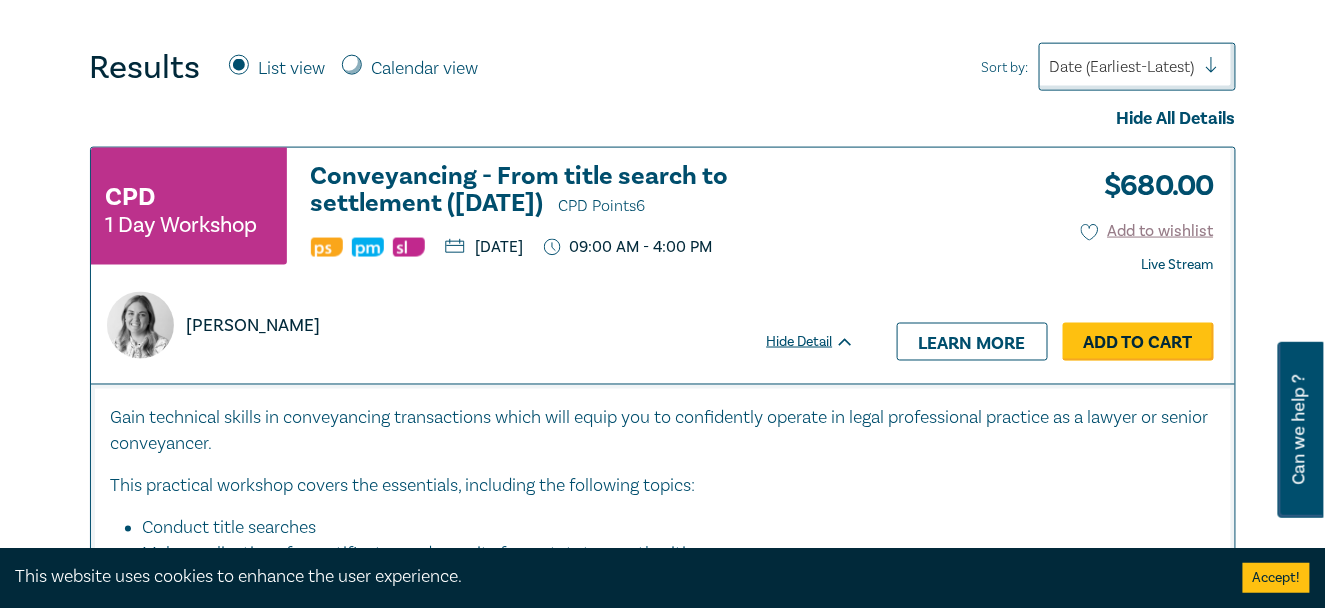 click on "Add to Cart" at bounding box center (1138, 342) 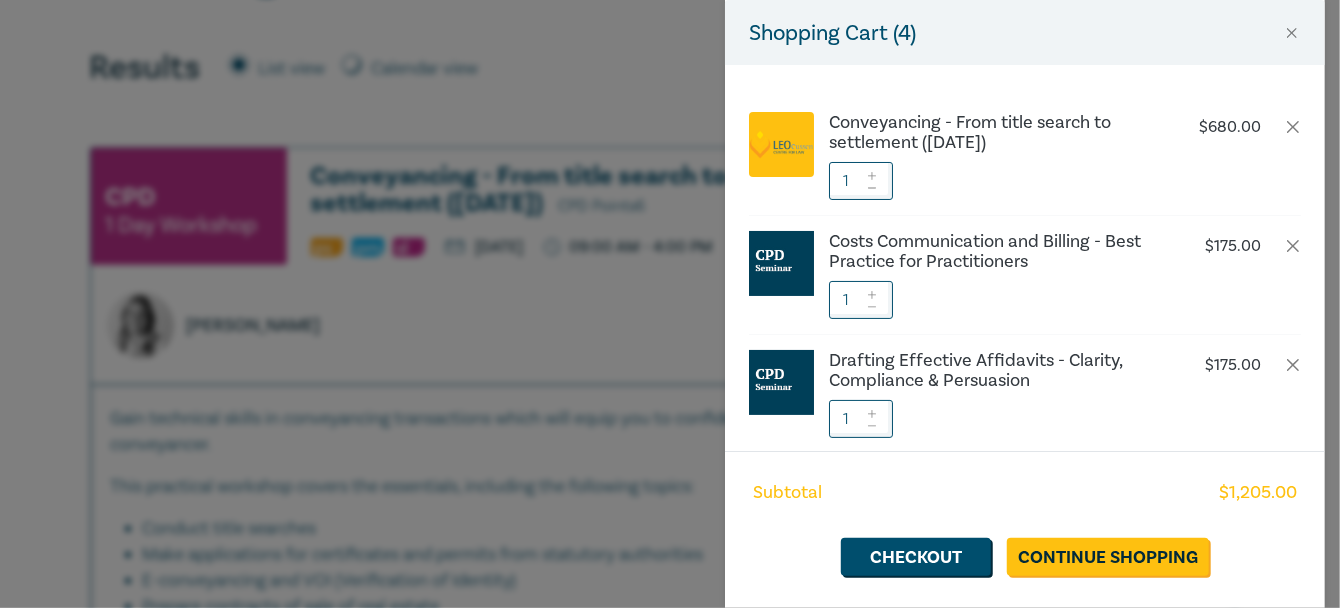 click 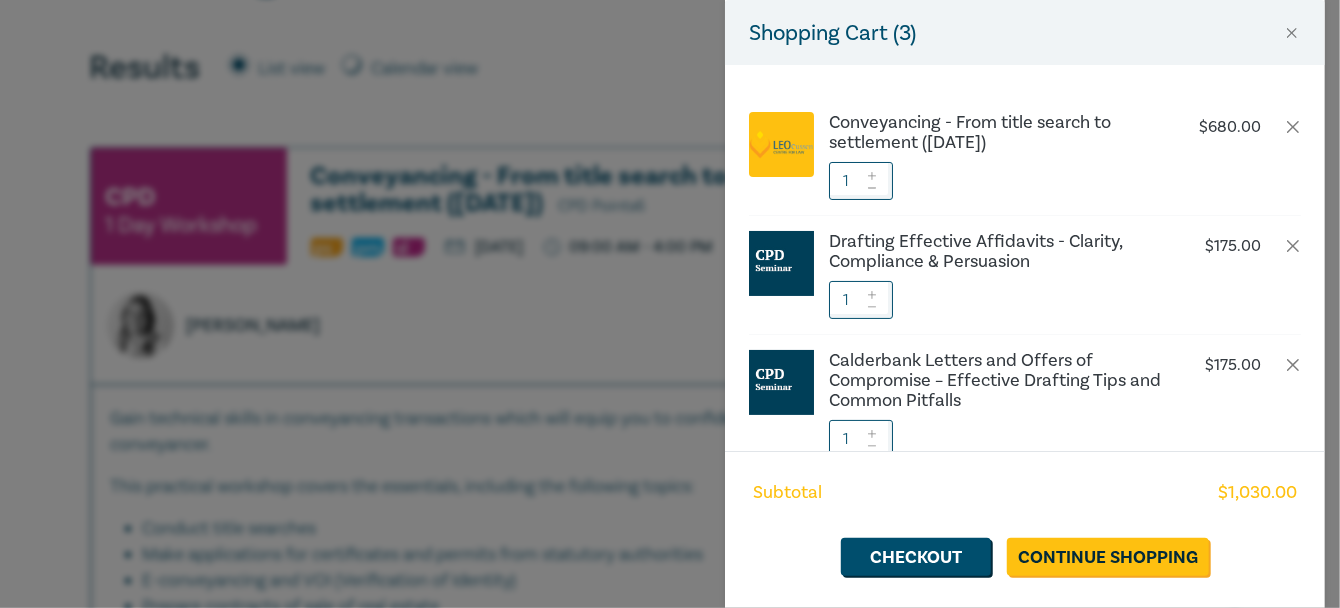 click 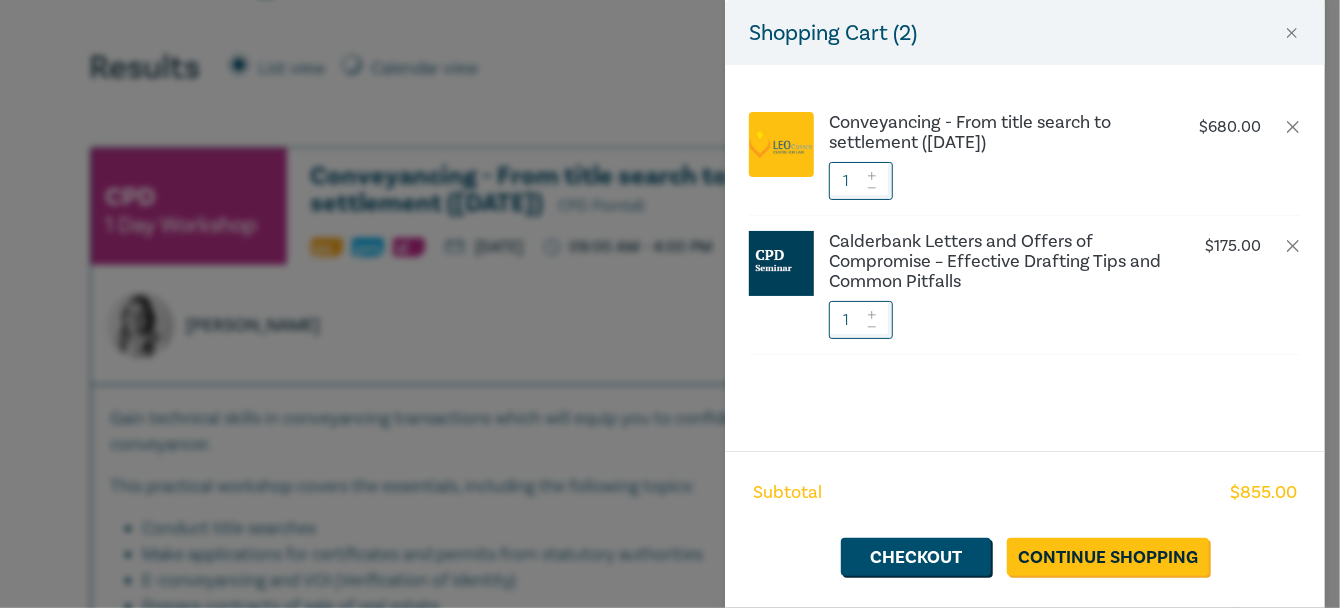 click 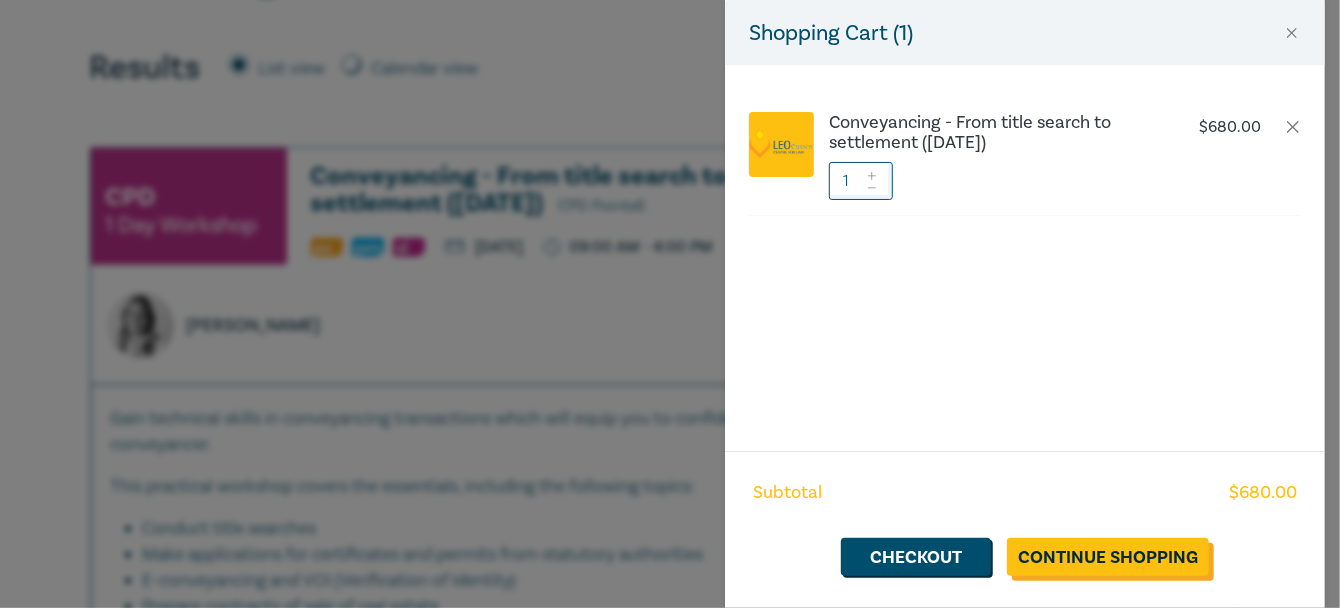 click on "Continue Shopping" at bounding box center [1108, 557] 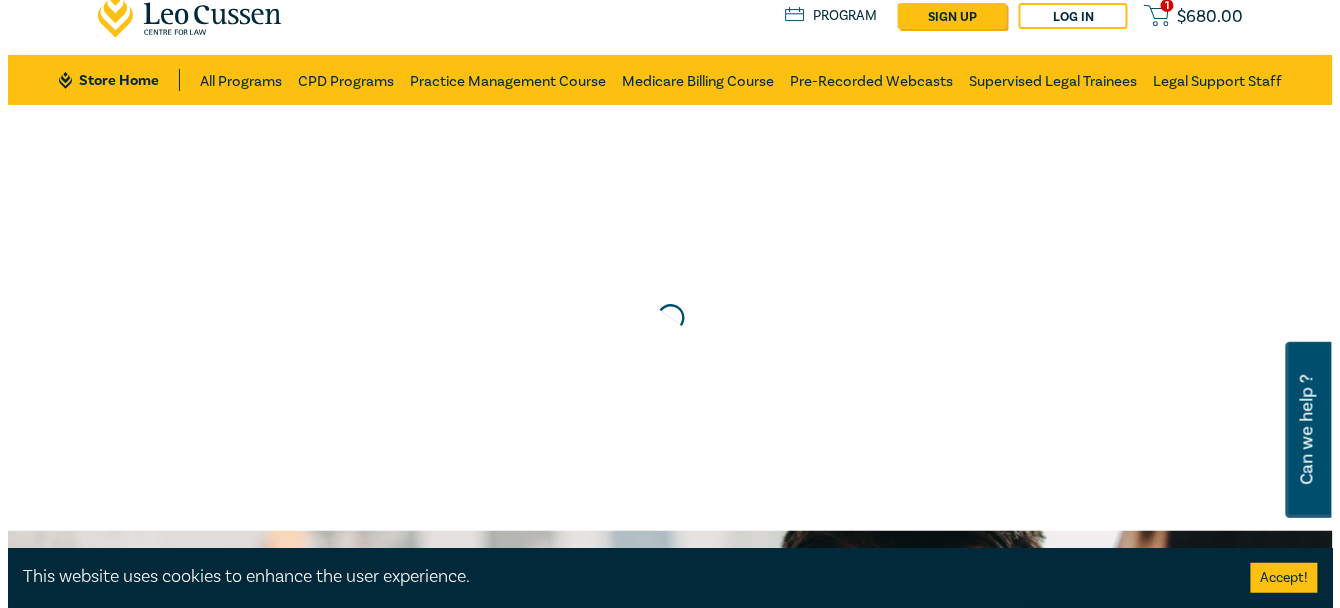 scroll, scrollTop: 0, scrollLeft: 0, axis: both 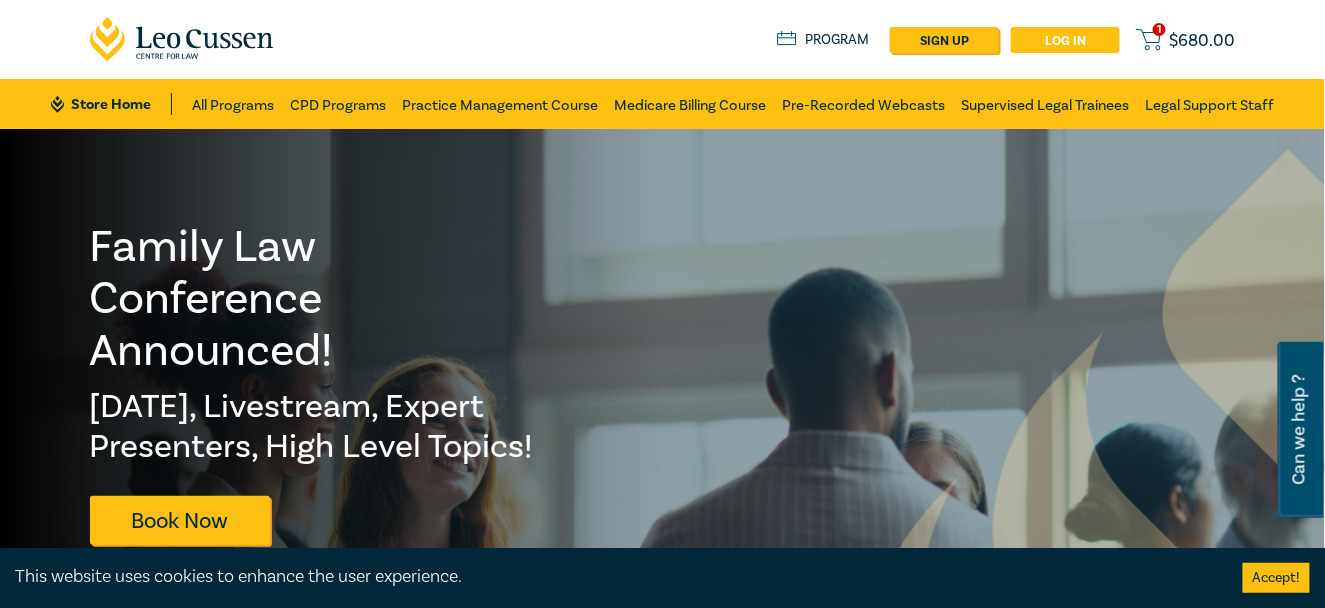 click on "Log in" at bounding box center [1065, 40] 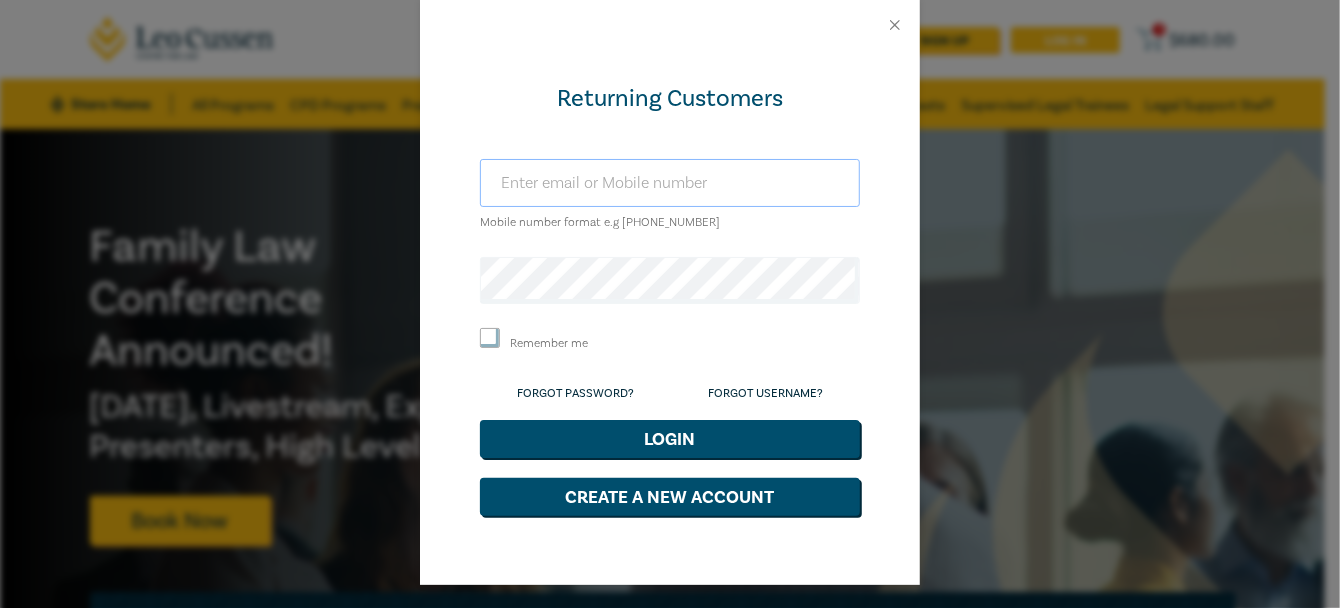 type on "singhsolicitors.vic@gmail.com" 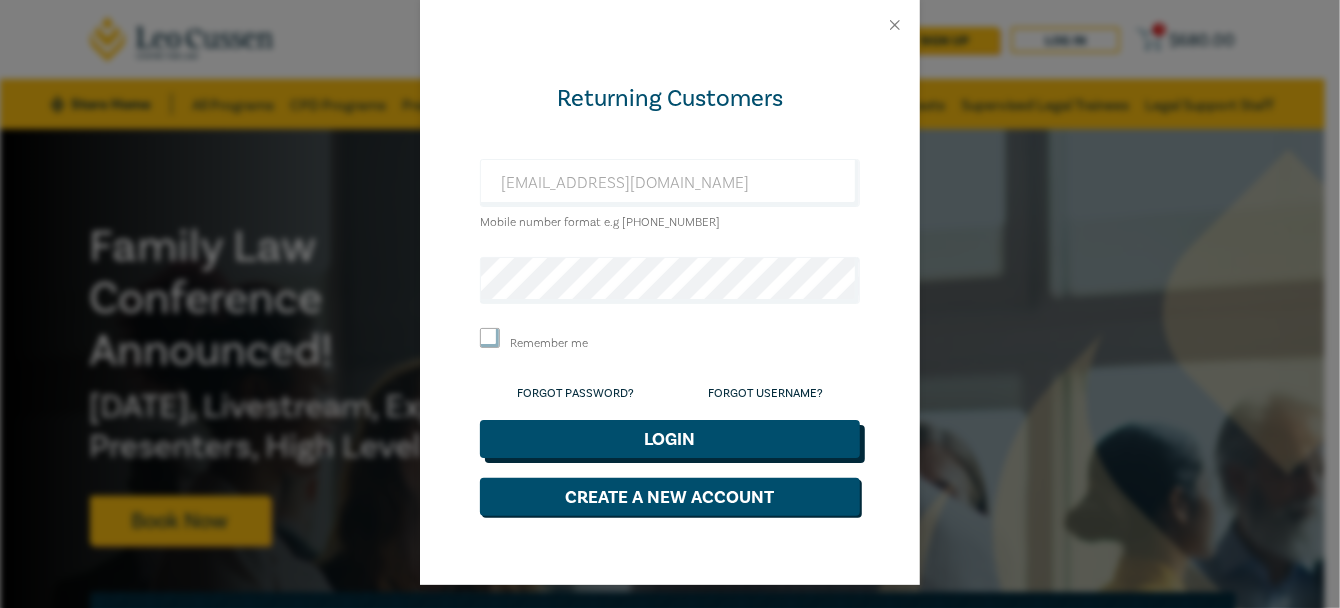 click on "Login" at bounding box center [670, 439] 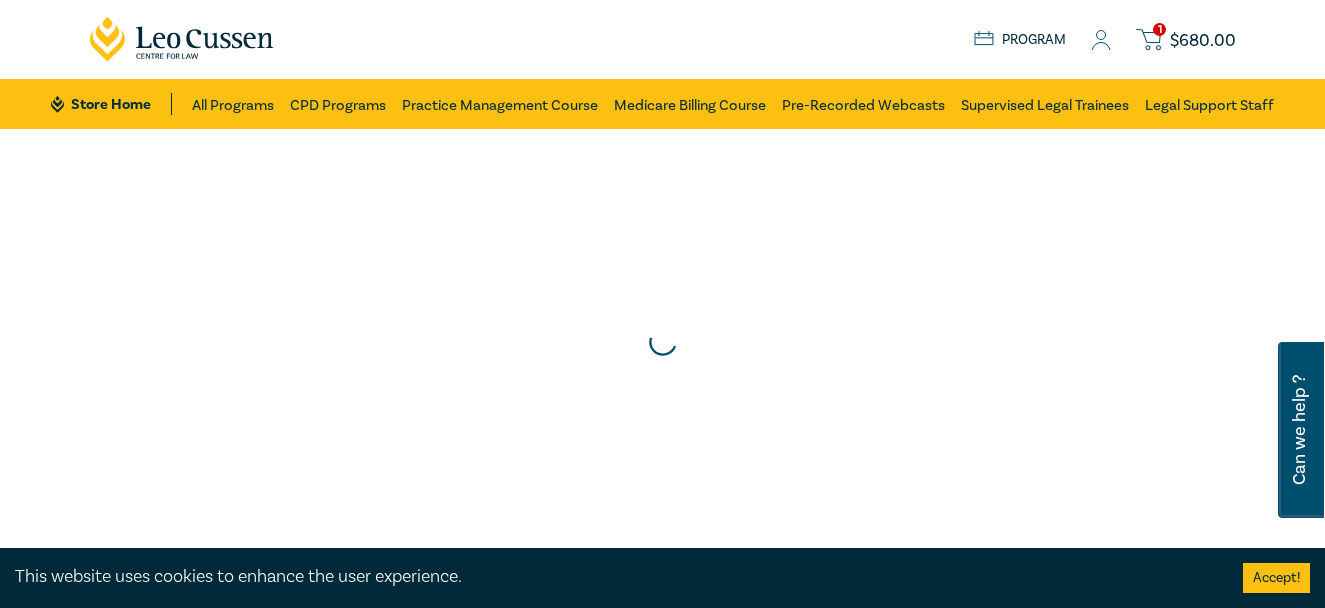 scroll, scrollTop: 0, scrollLeft: 0, axis: both 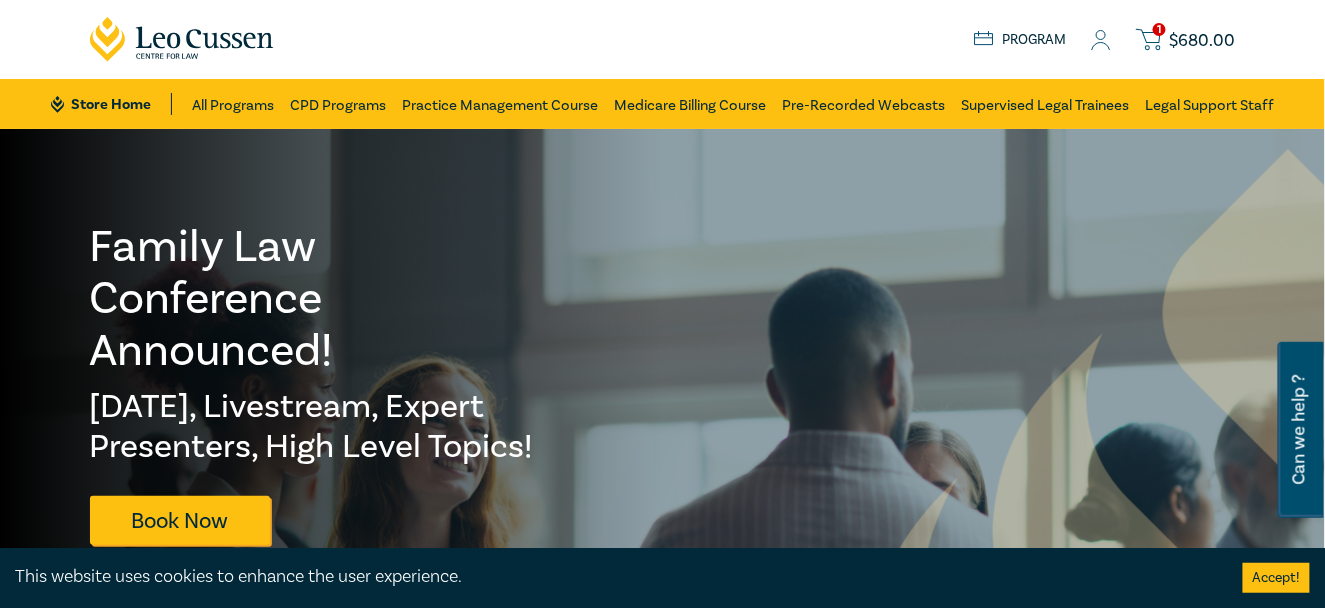 click on "$ 680.00" at bounding box center [1203, 40] 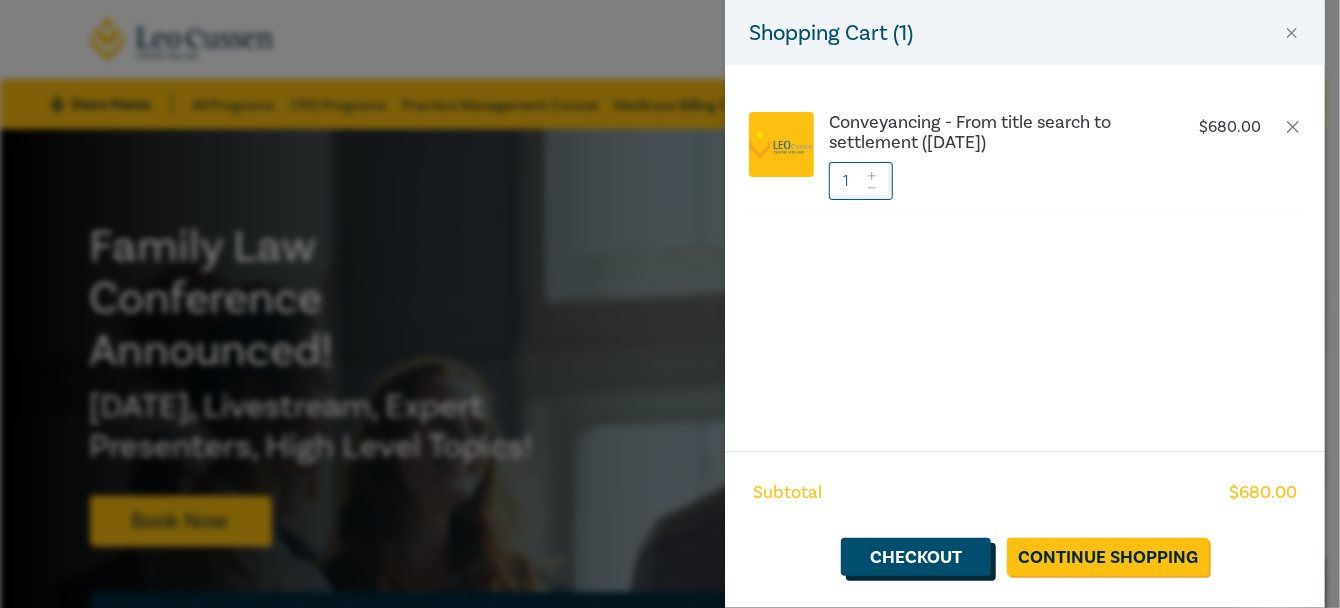 click on "Checkout" at bounding box center (916, 557) 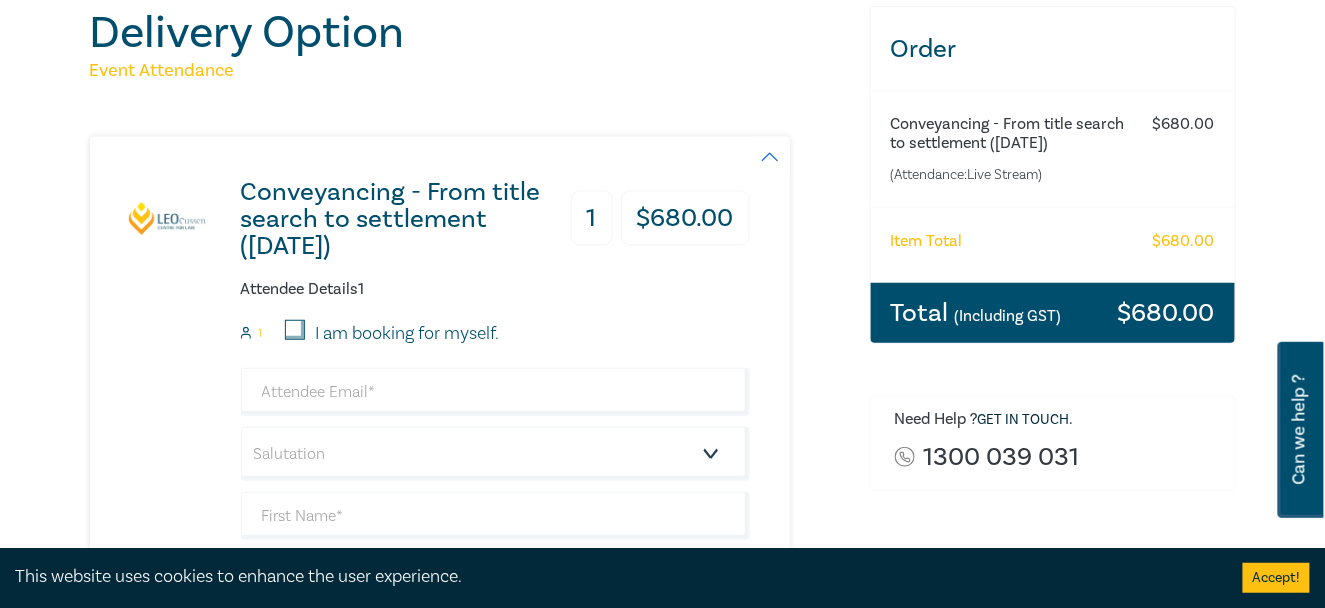 scroll, scrollTop: 216, scrollLeft: 0, axis: vertical 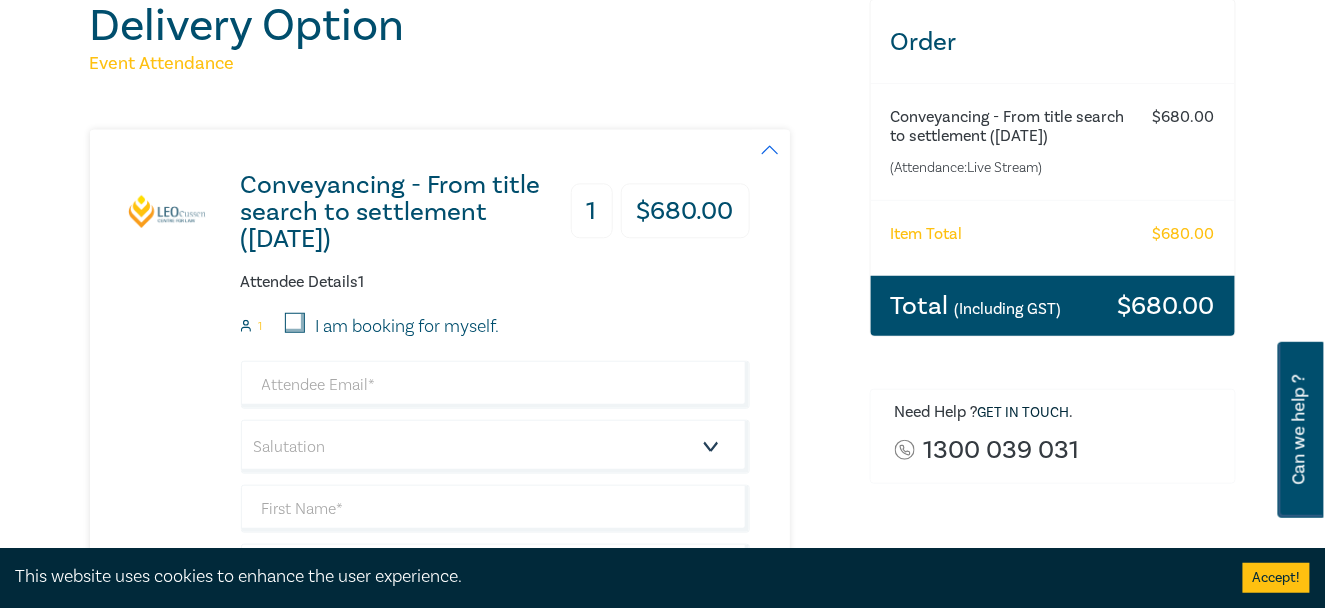 click on "I am booking for myself." at bounding box center [295, 323] 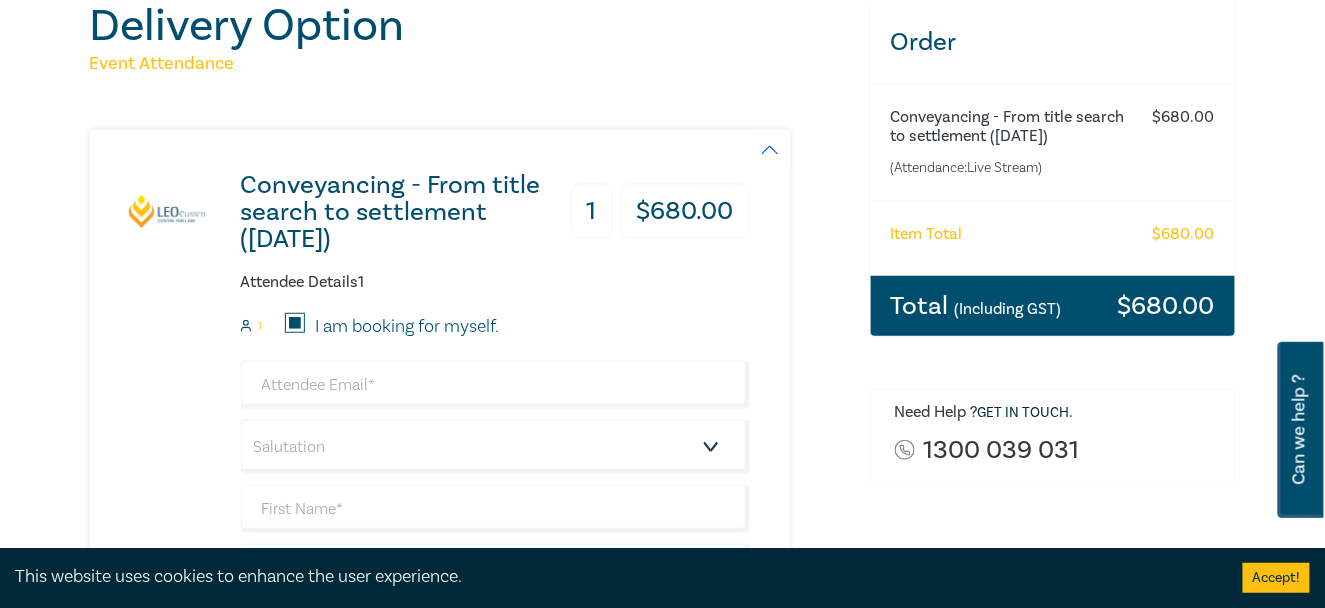 type on "singhsolicitors.vic@gmail.com" 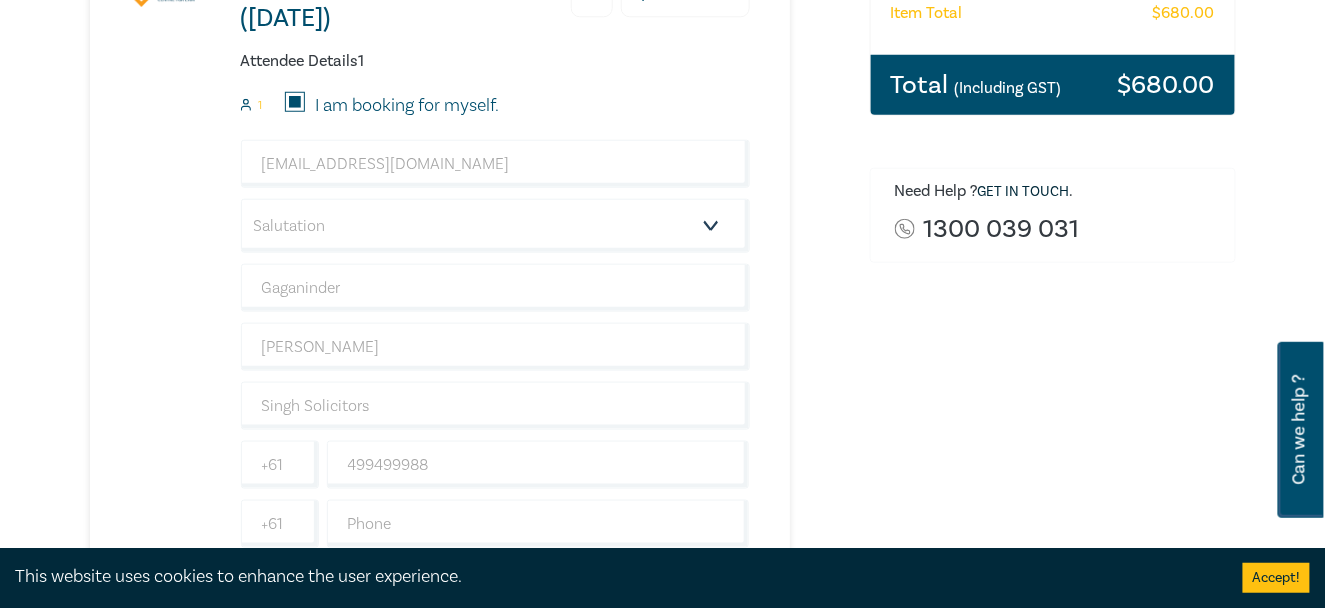 scroll, scrollTop: 463, scrollLeft: 0, axis: vertical 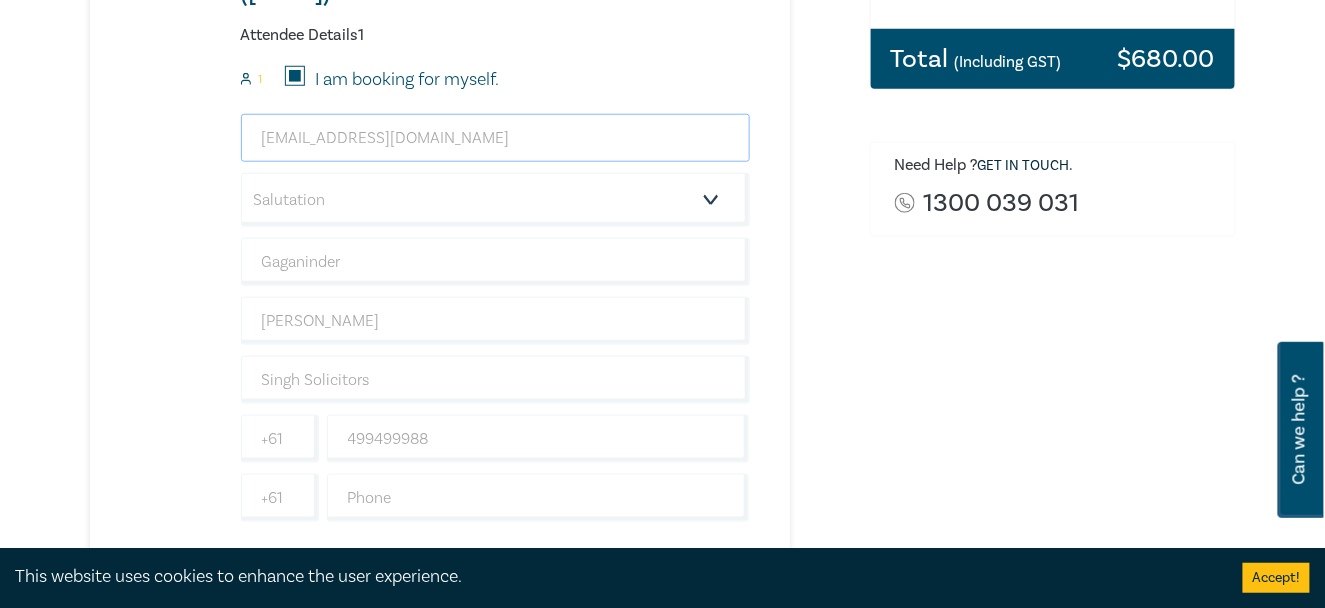 click on "singhsolicitors.vic@gmail.com" at bounding box center (495, 138) 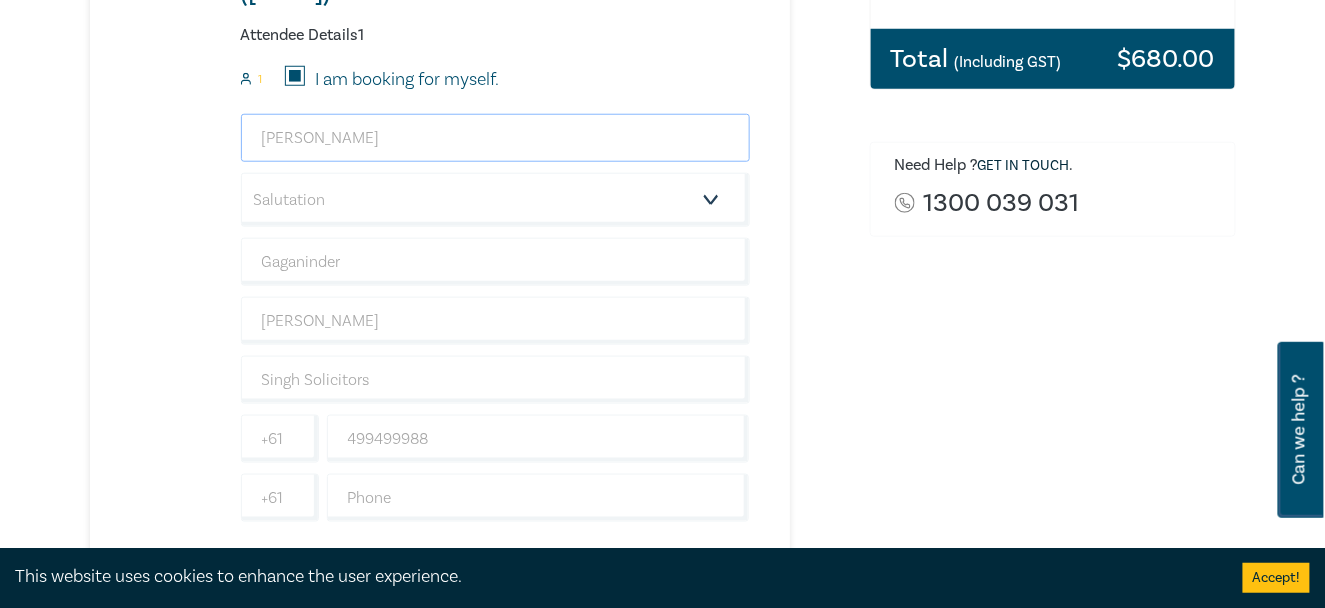 type on "garry@singhsolicitors.com.au" 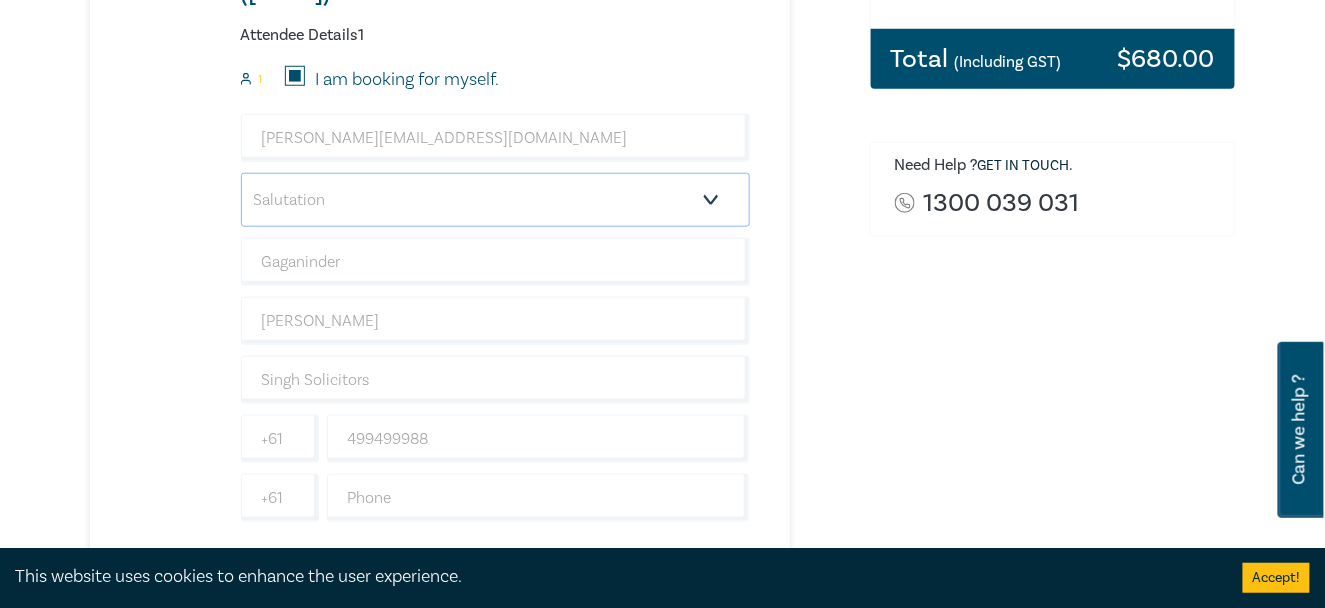 click on "Salutation Mr. Mrs. Ms. Miss Dr. Prof. Other" at bounding box center (495, 200) 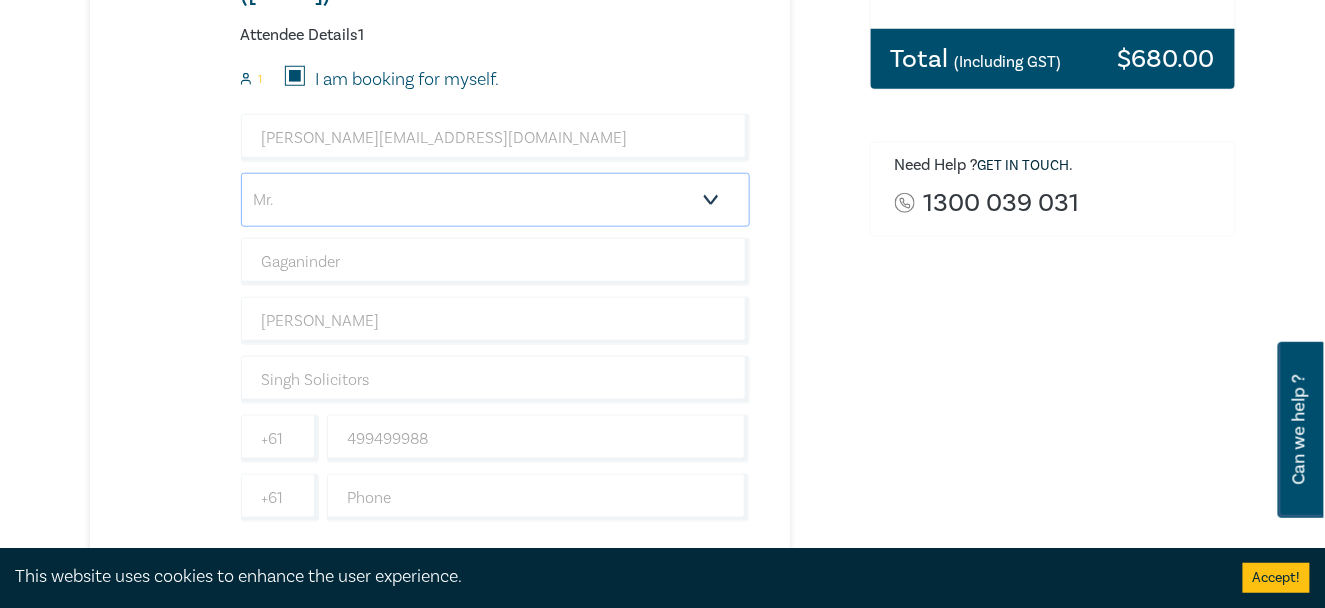 click on "Salutation Mr. Mrs. Ms. Miss Dr. Prof. Other" at bounding box center (495, 200) 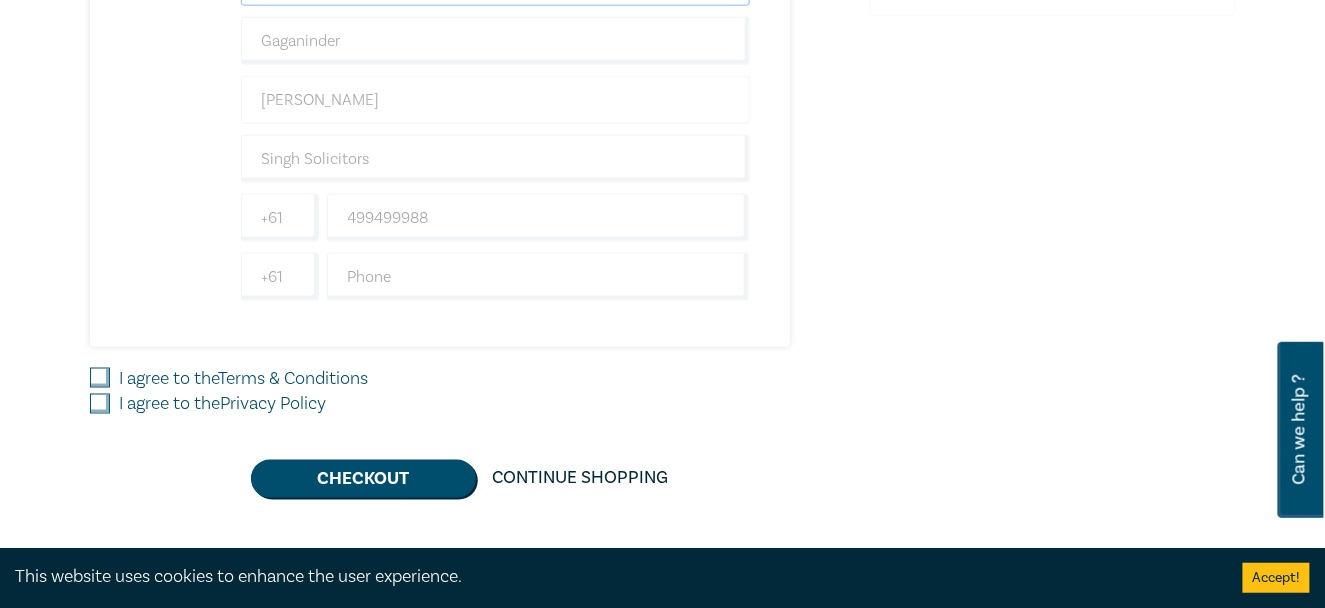 scroll, scrollTop: 689, scrollLeft: 0, axis: vertical 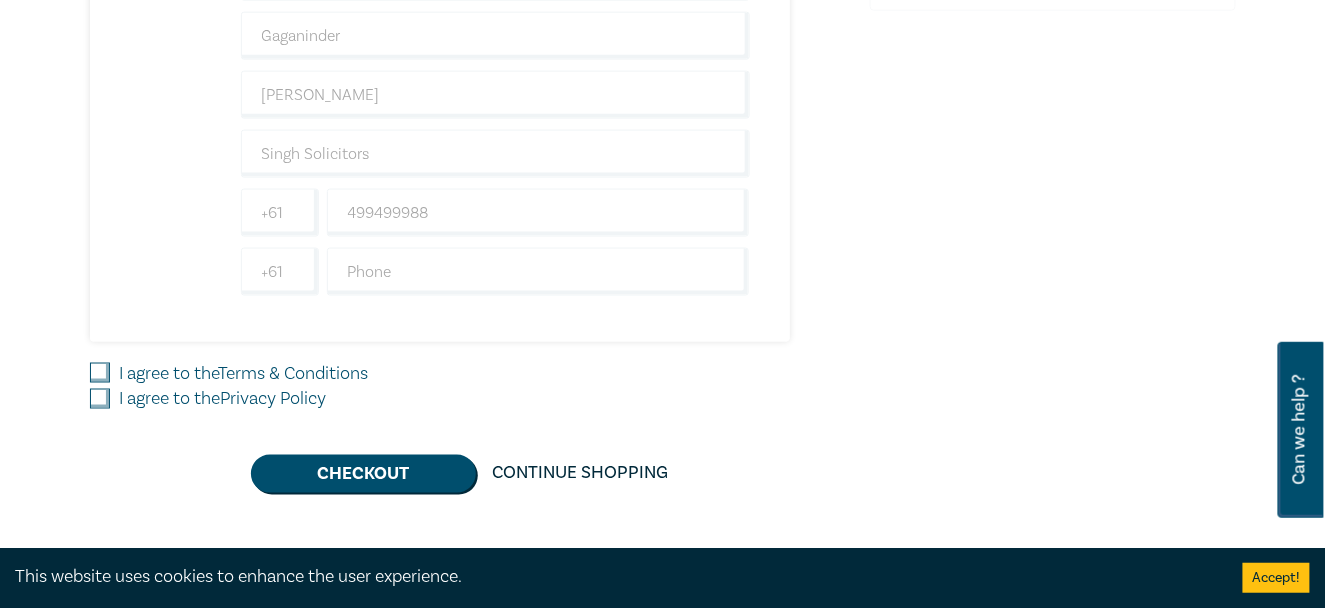 click on "I agree to the  Terms & Conditions" at bounding box center [100, 373] 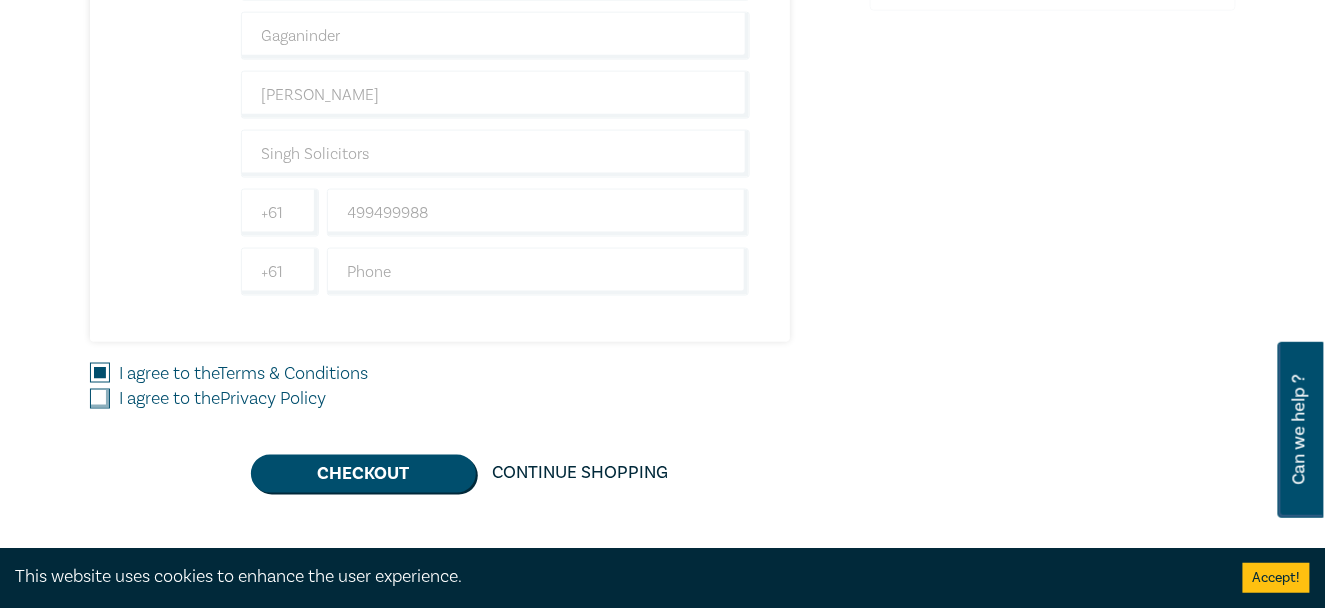 click on "I agree to the  Privacy Policy" at bounding box center [100, 399] 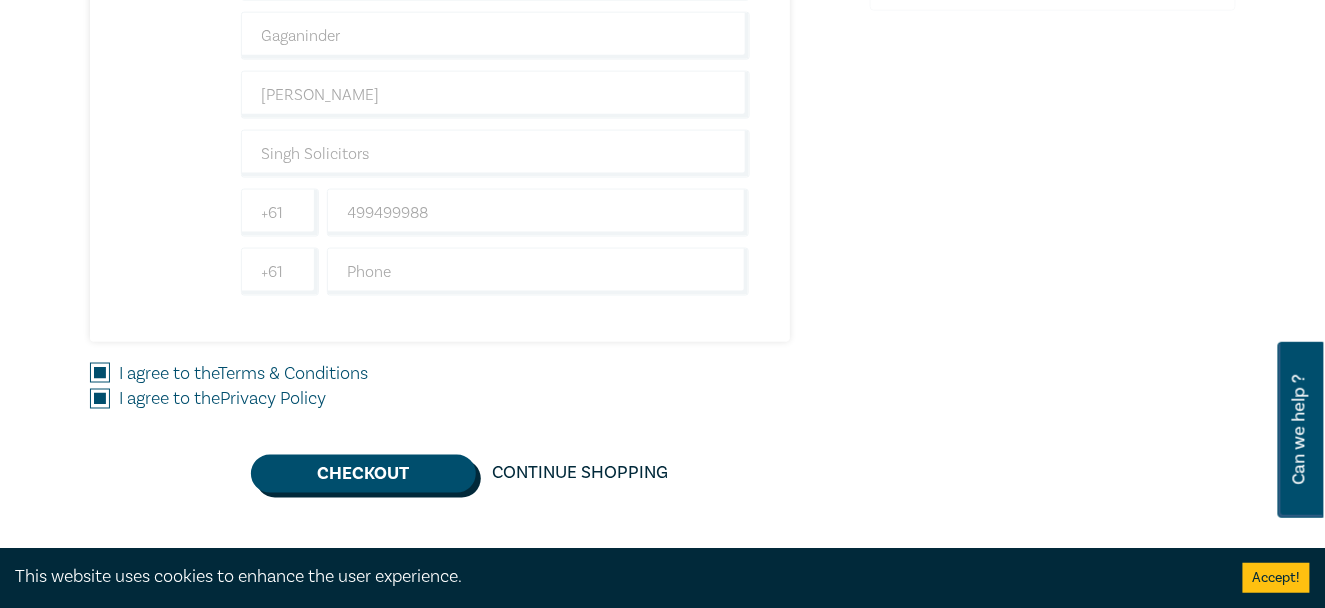 click on "Checkout" at bounding box center (363, 474) 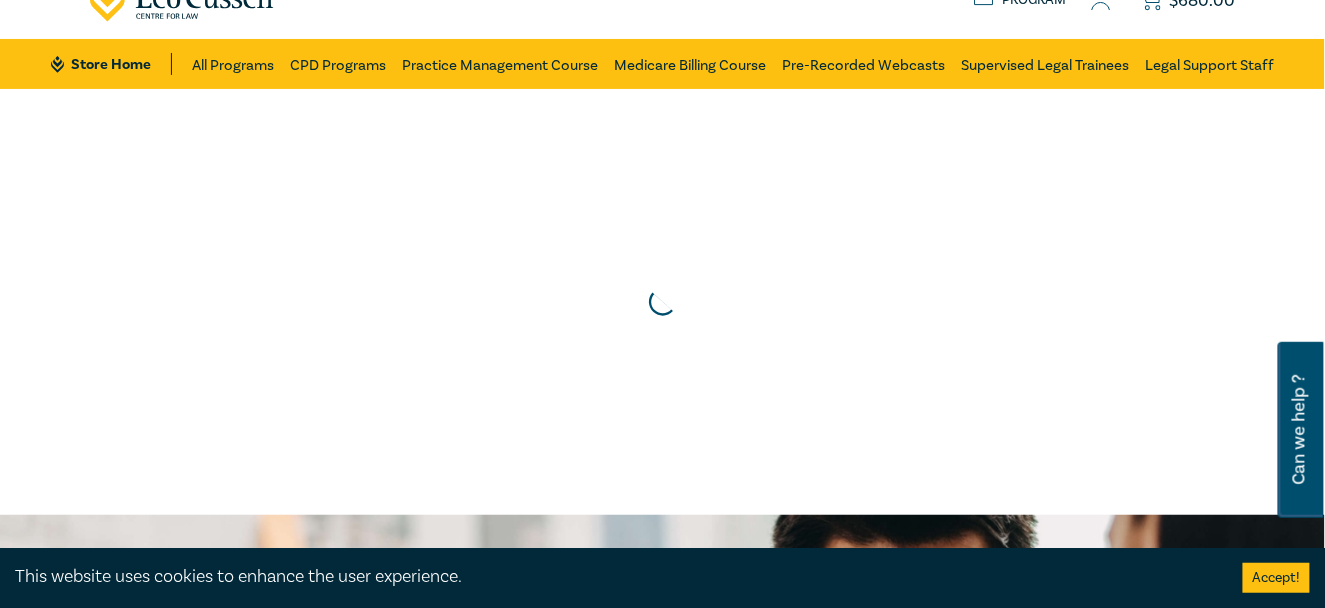 scroll, scrollTop: 0, scrollLeft: 0, axis: both 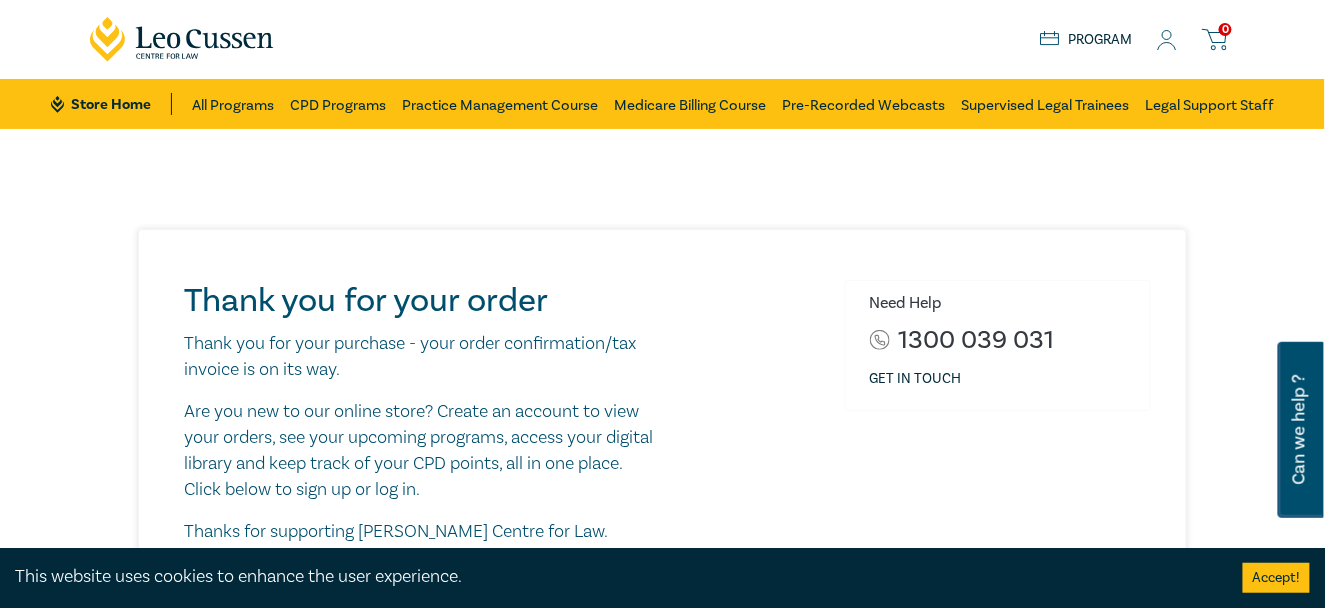 click 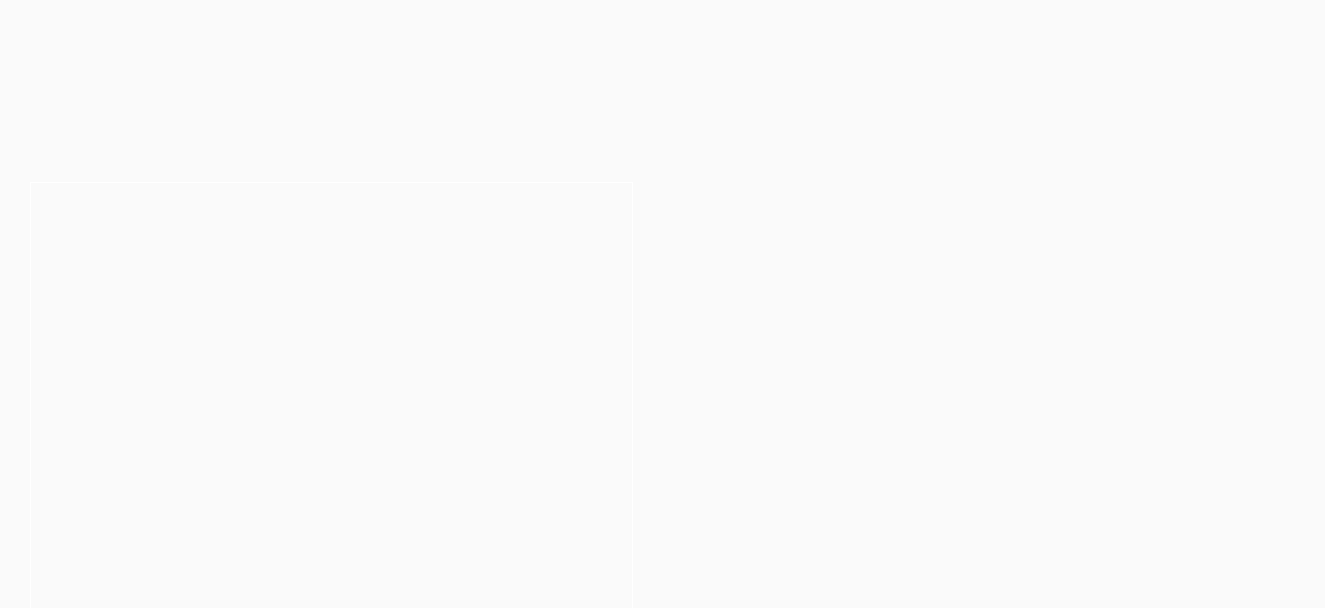 scroll, scrollTop: 0, scrollLeft: 0, axis: both 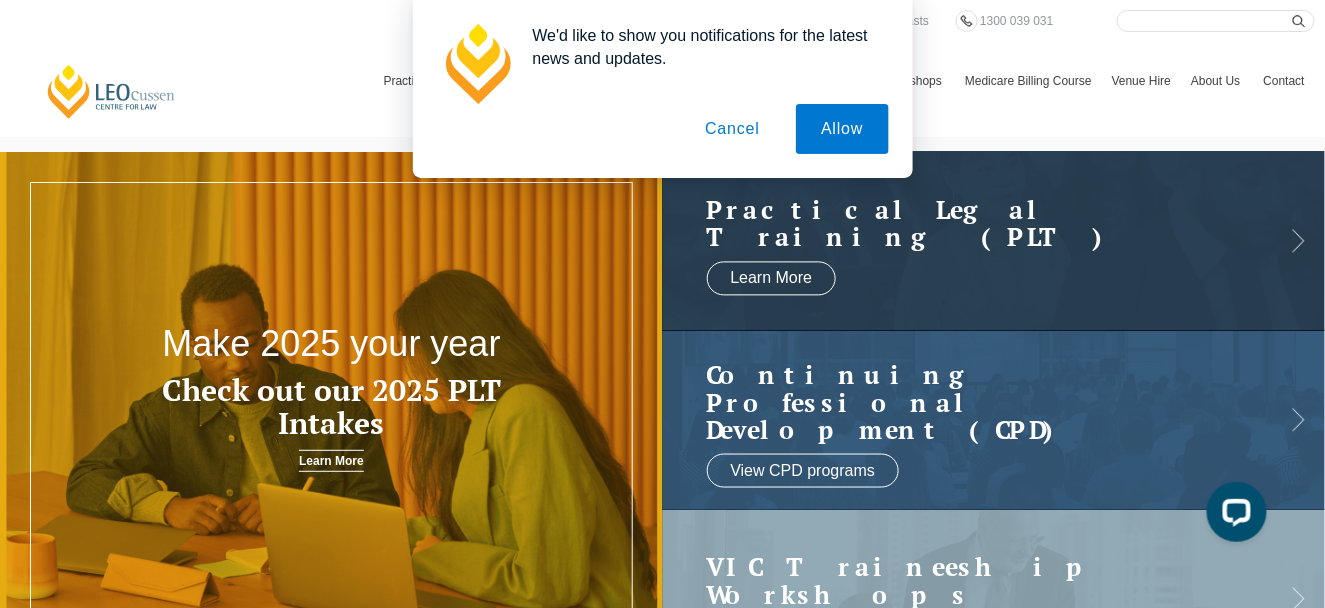 click on "Cancel" at bounding box center [732, 129] 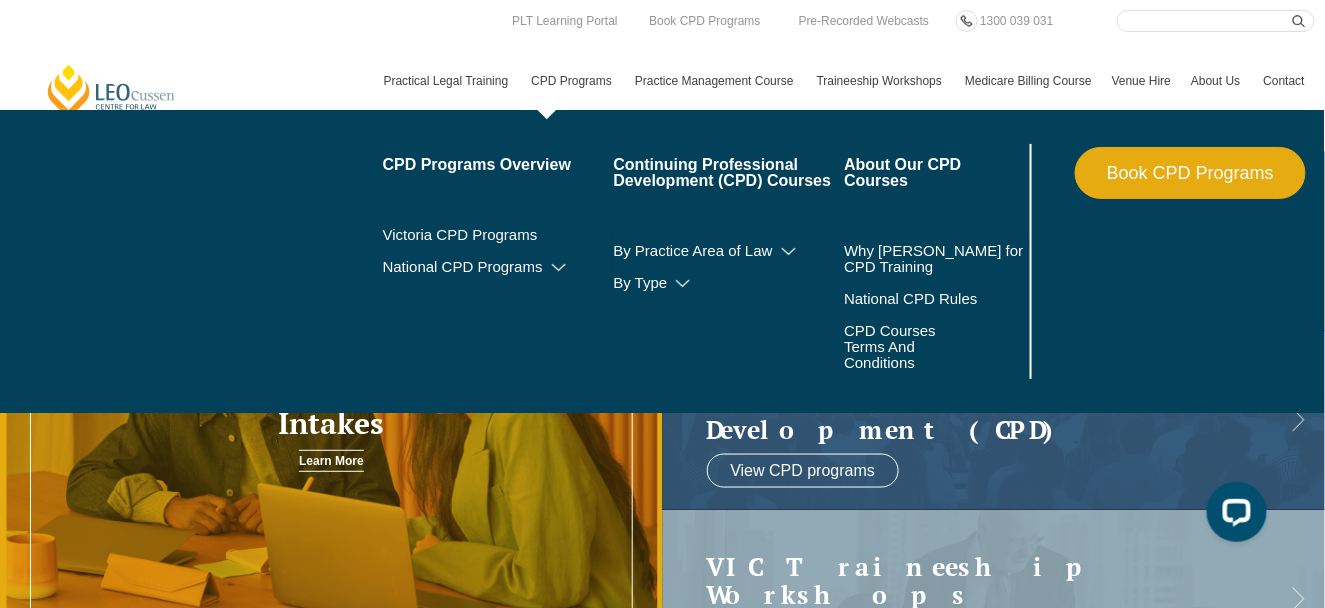 click on "CPD Programs" at bounding box center [573, 81] 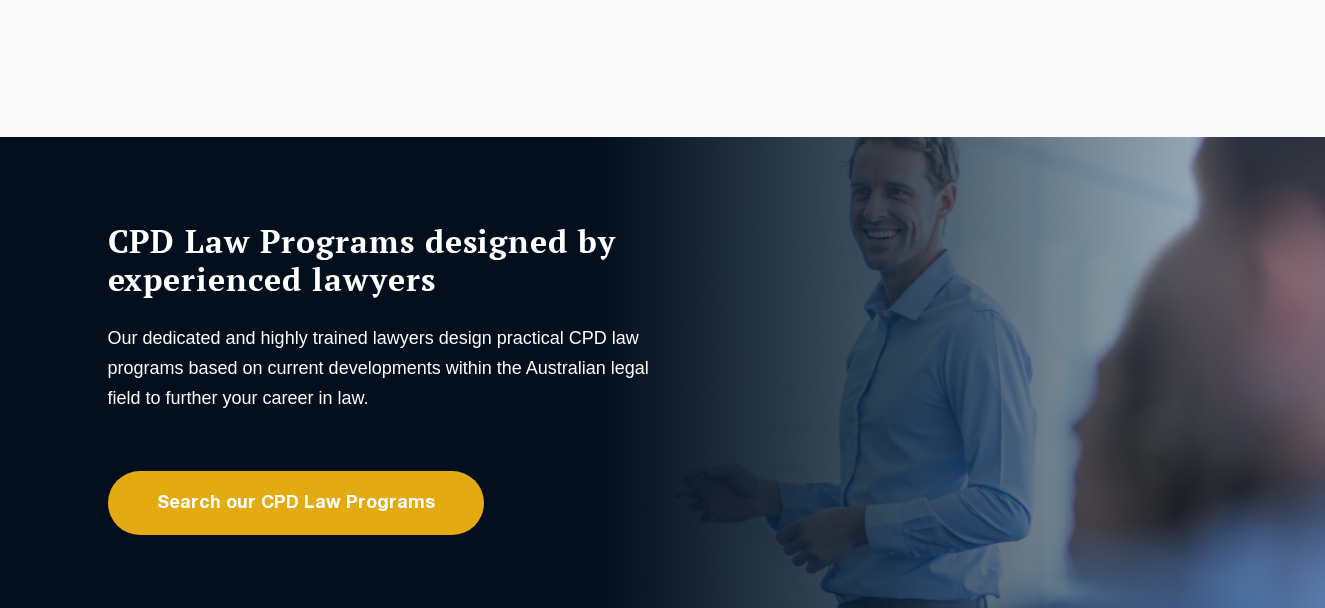 scroll, scrollTop: 0, scrollLeft: 0, axis: both 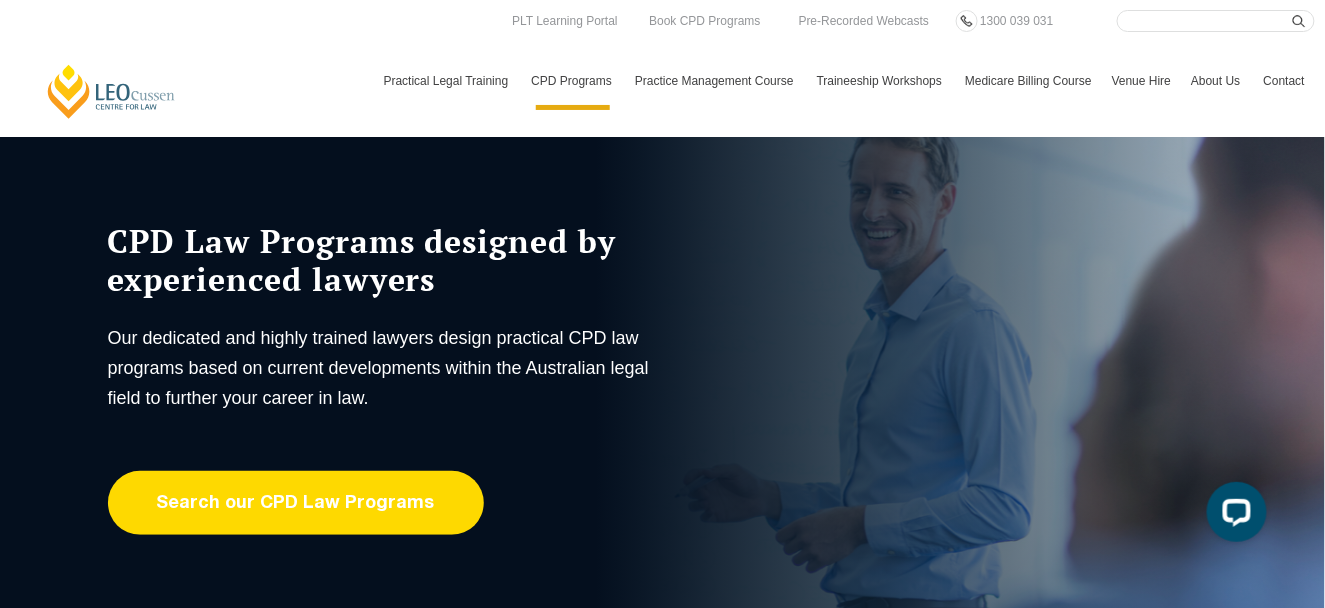 click on "Search our CPD Law Programs" at bounding box center (296, 503) 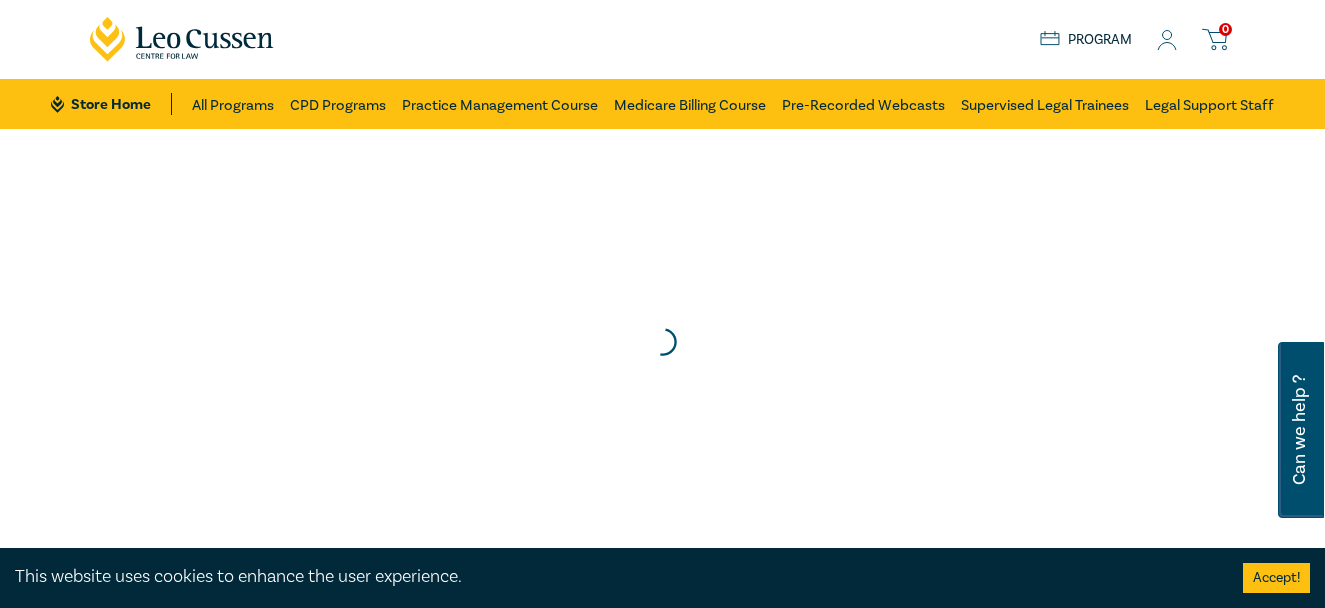 scroll, scrollTop: 0, scrollLeft: 0, axis: both 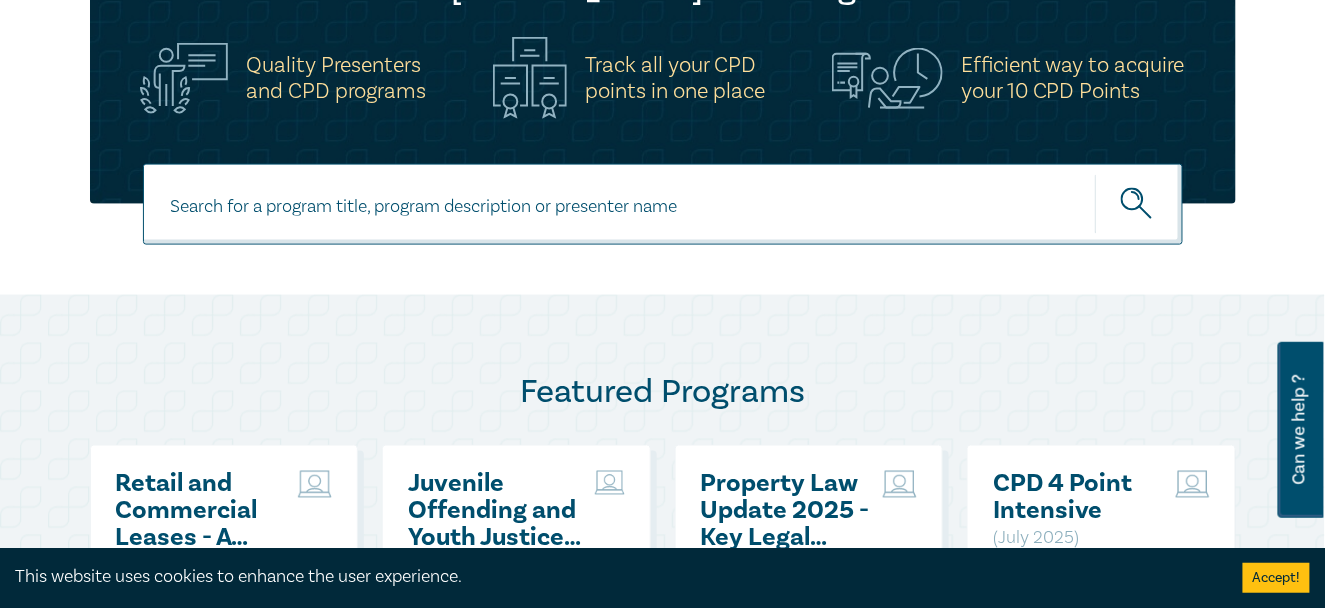click at bounding box center (663, 204) 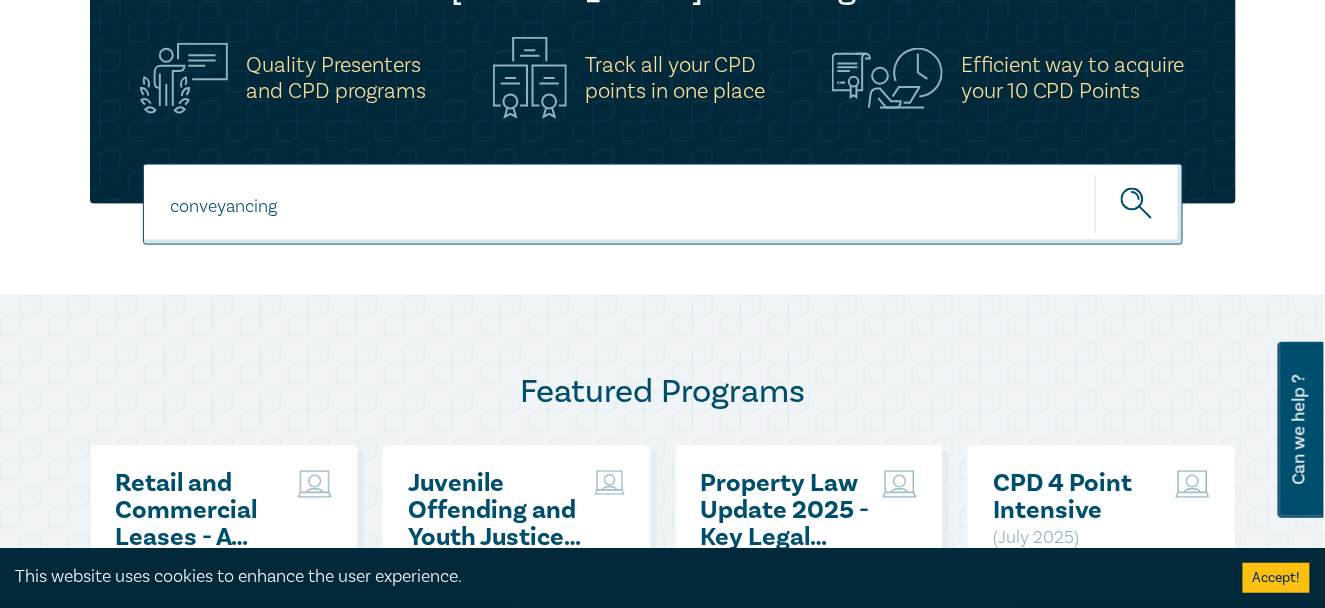 type on "conveyancing" 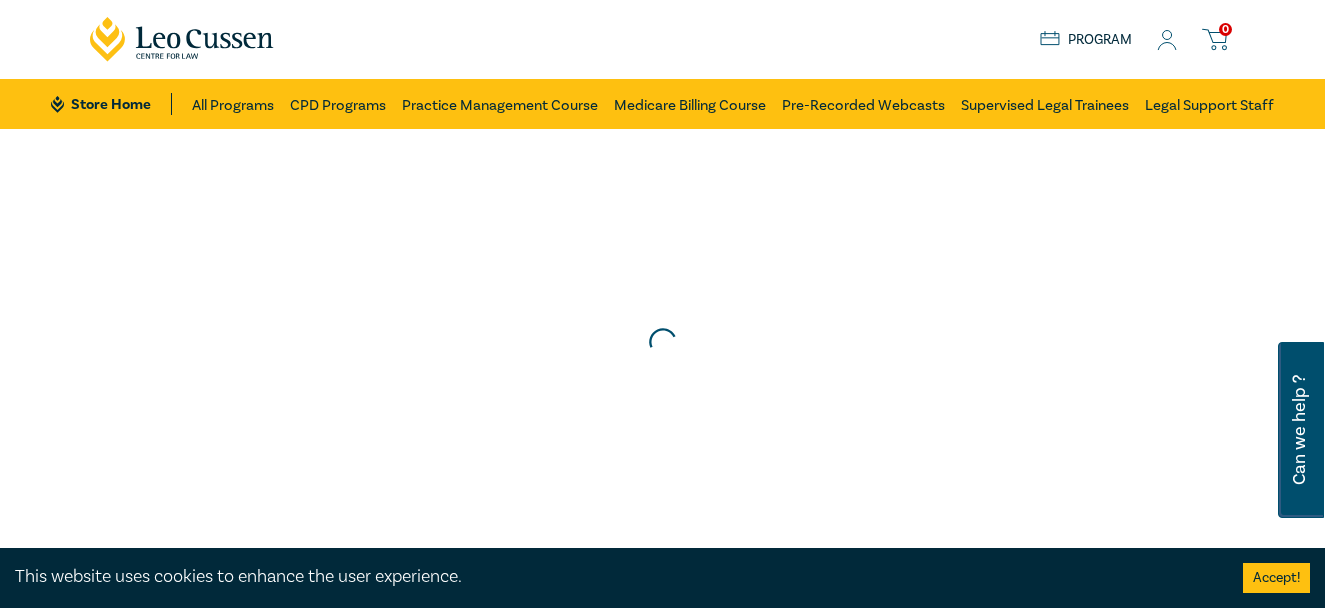 scroll, scrollTop: 0, scrollLeft: 0, axis: both 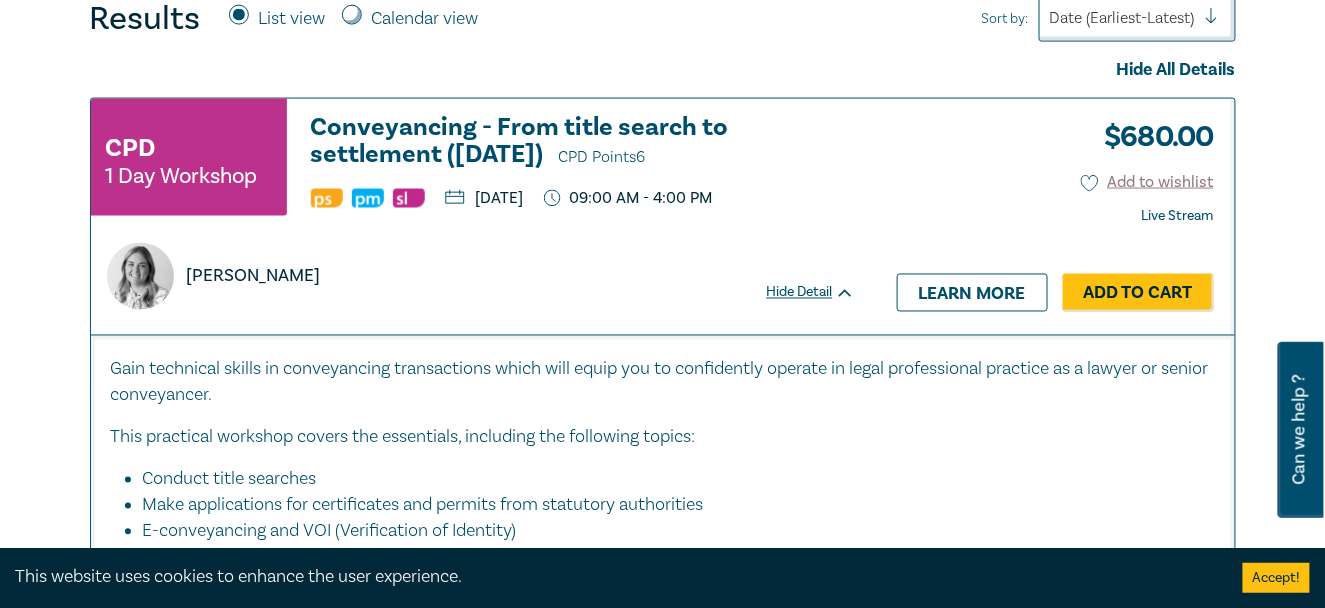 click on "[PERSON_NAME]" at bounding box center [473, 276] 